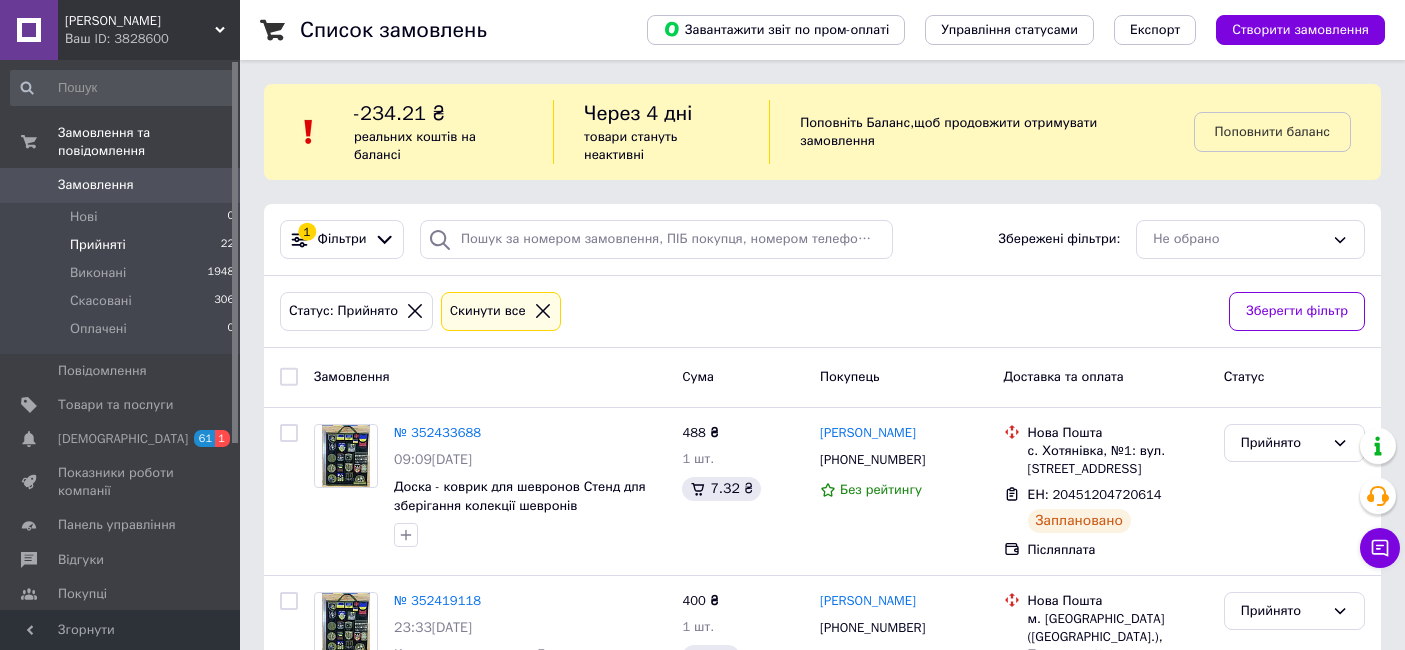 scroll, scrollTop: 0, scrollLeft: 0, axis: both 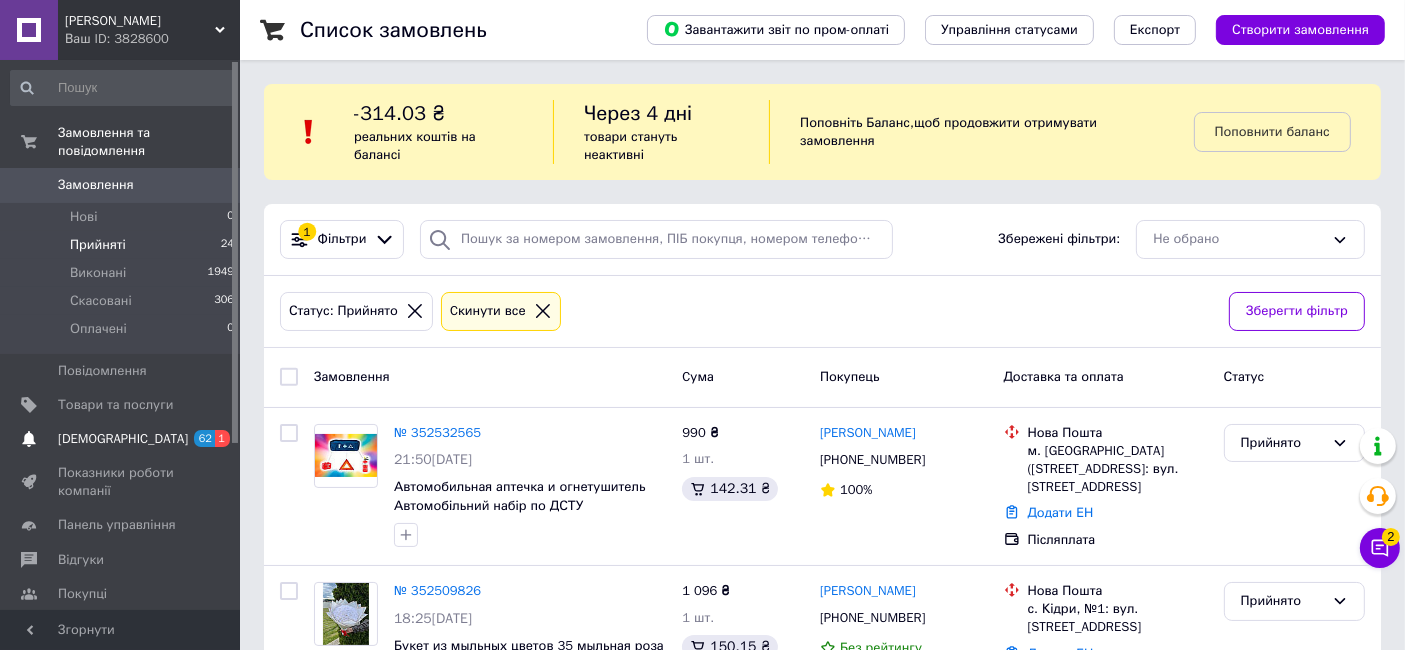 click on "[DEMOGRAPHIC_DATA]" at bounding box center (123, 439) 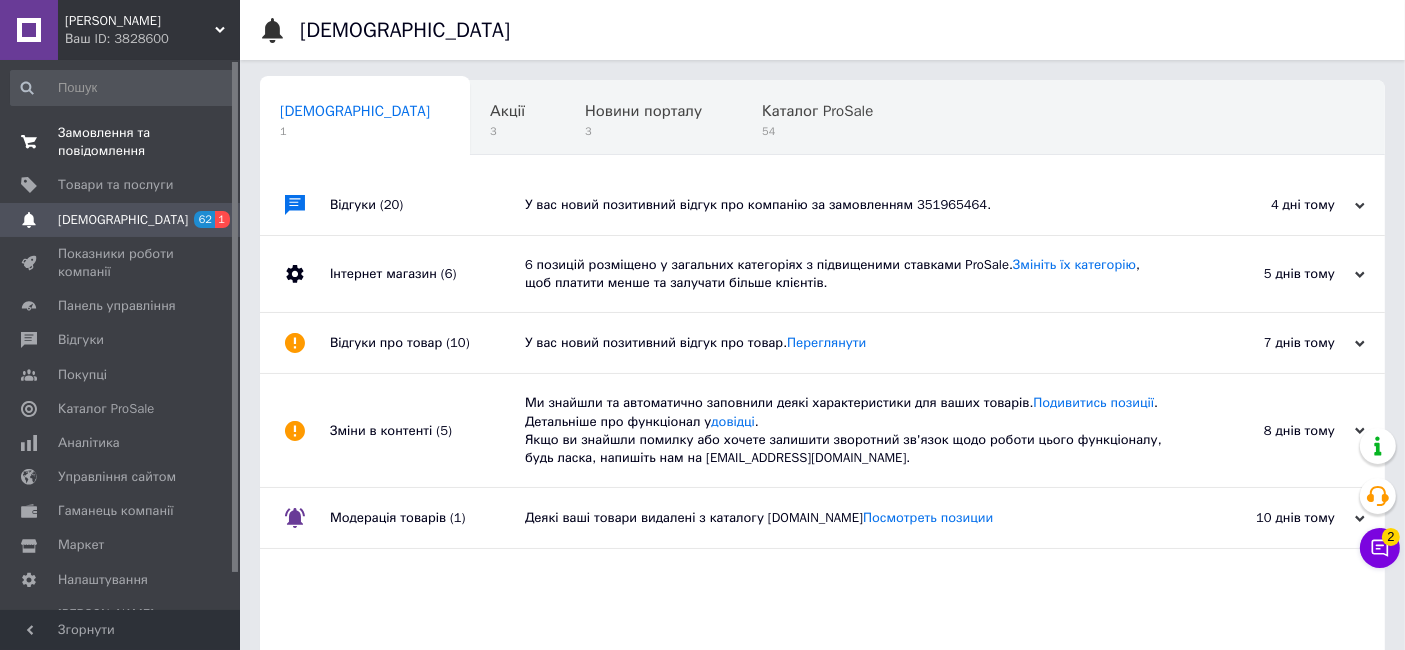click on "Замовлення та повідомлення" at bounding box center (121, 142) 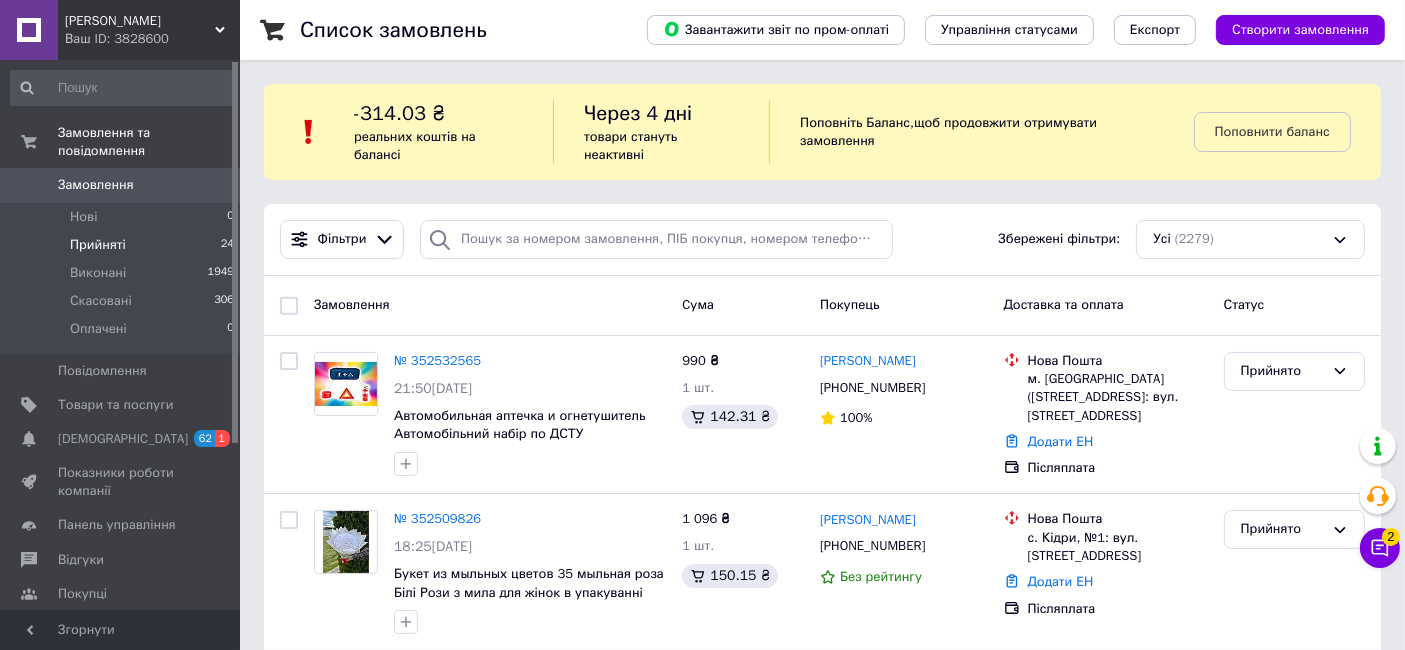 click on "Прийняті" at bounding box center [98, 245] 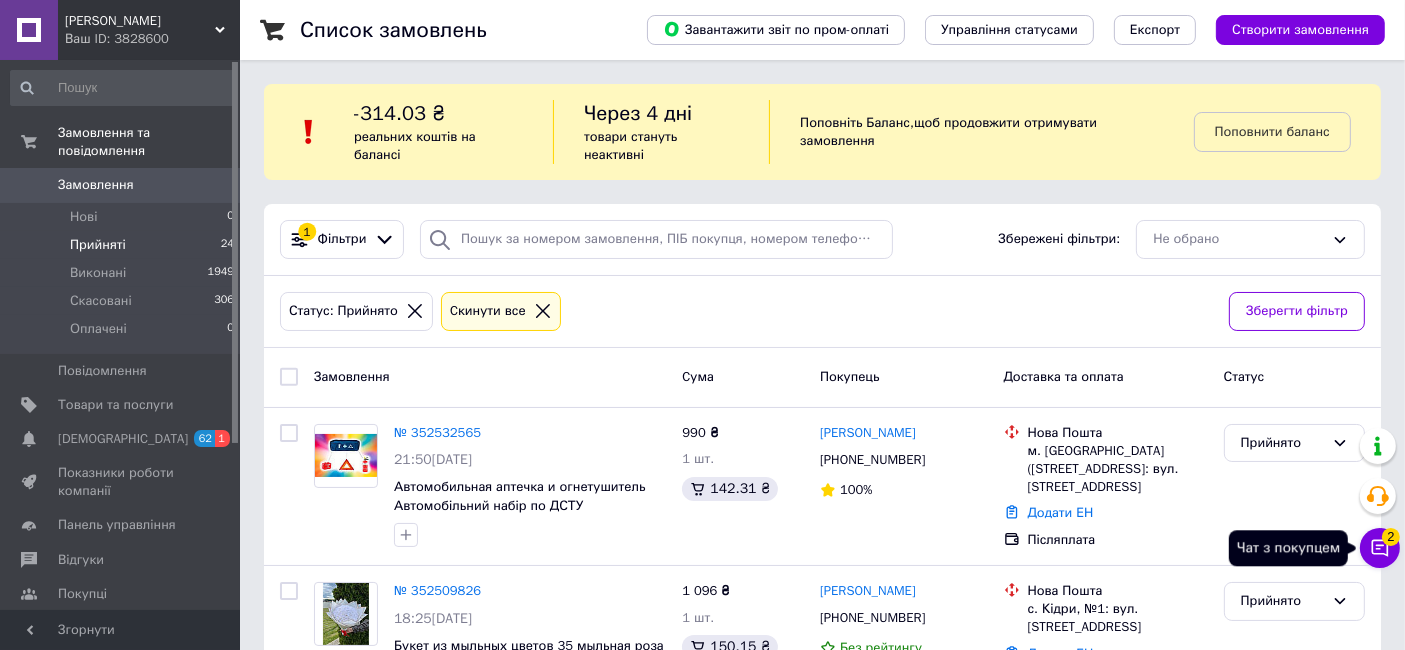 click 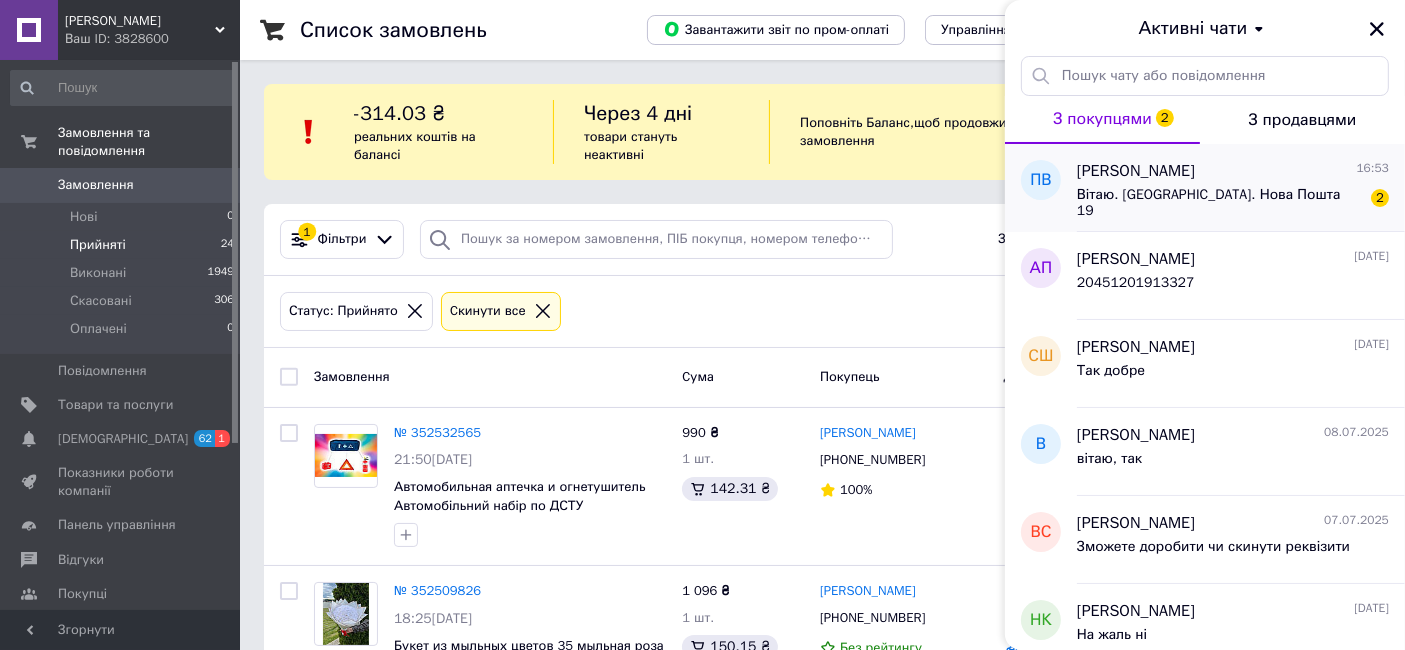 click on "Вітаю. Запоріжжя. Нова Пошта 19" at bounding box center [1219, 203] 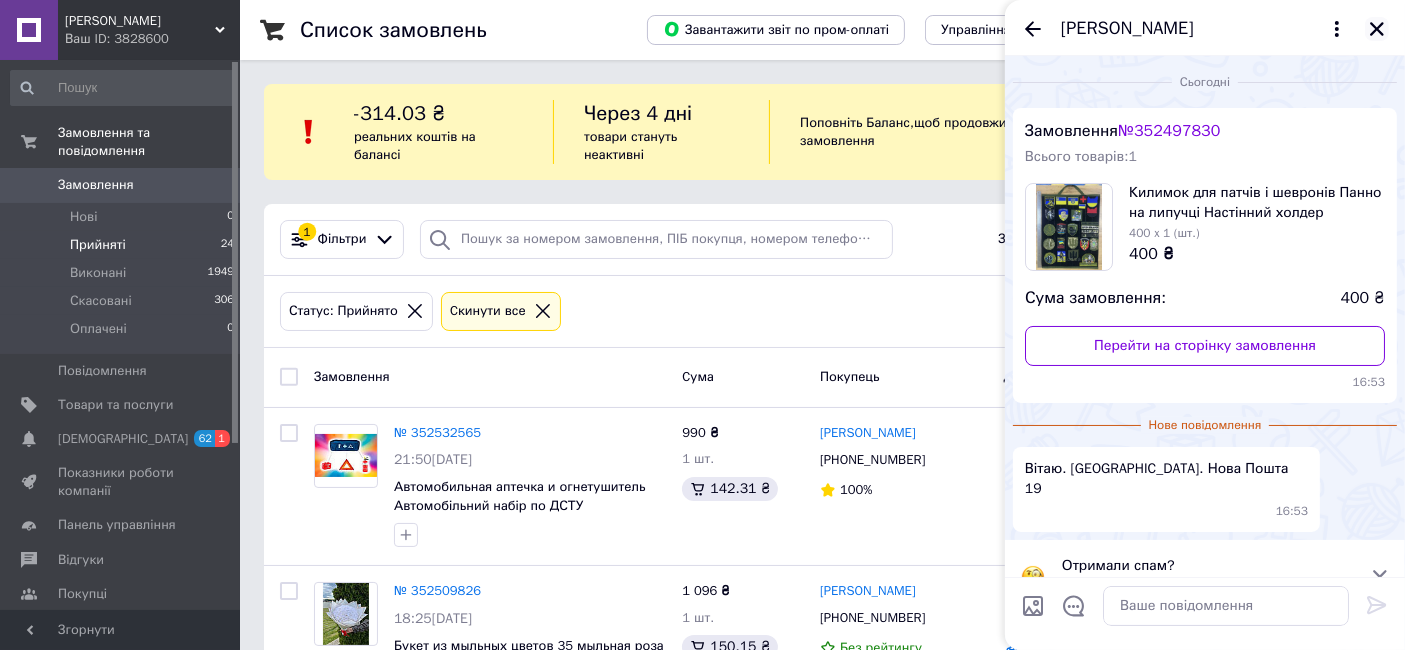 click at bounding box center (1377, 29) 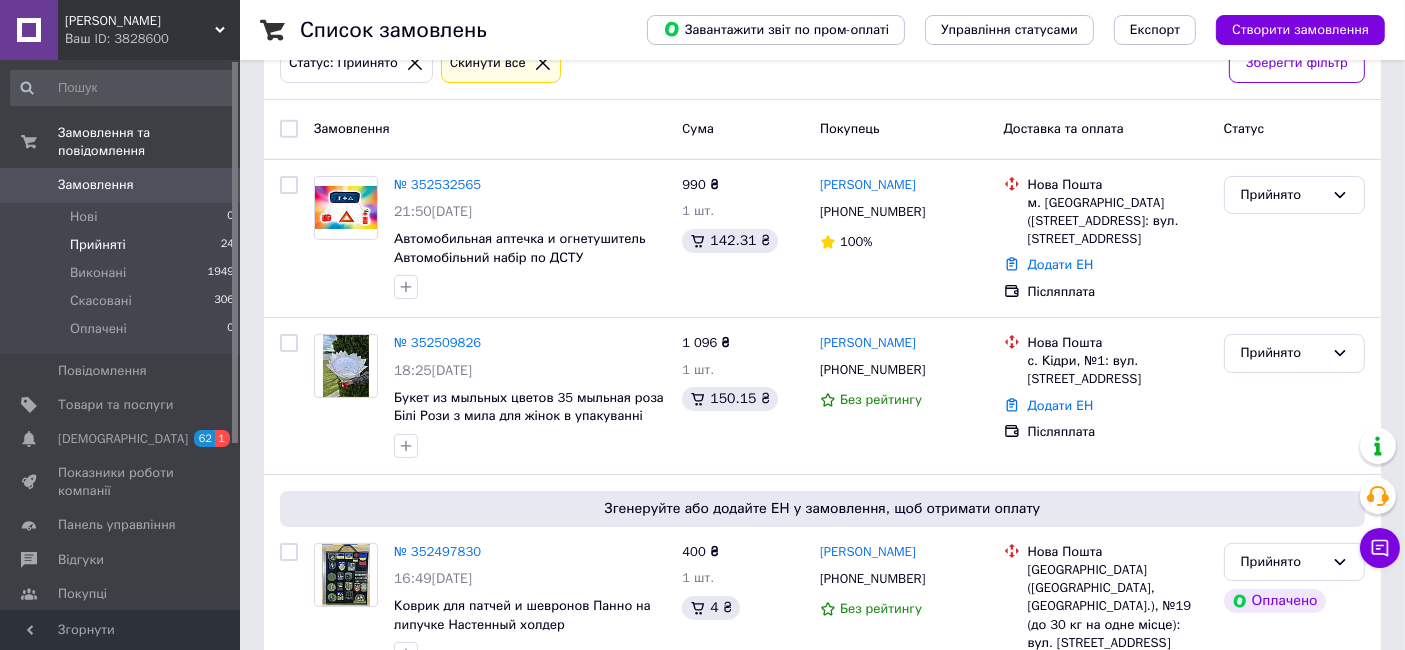 scroll, scrollTop: 333, scrollLeft: 0, axis: vertical 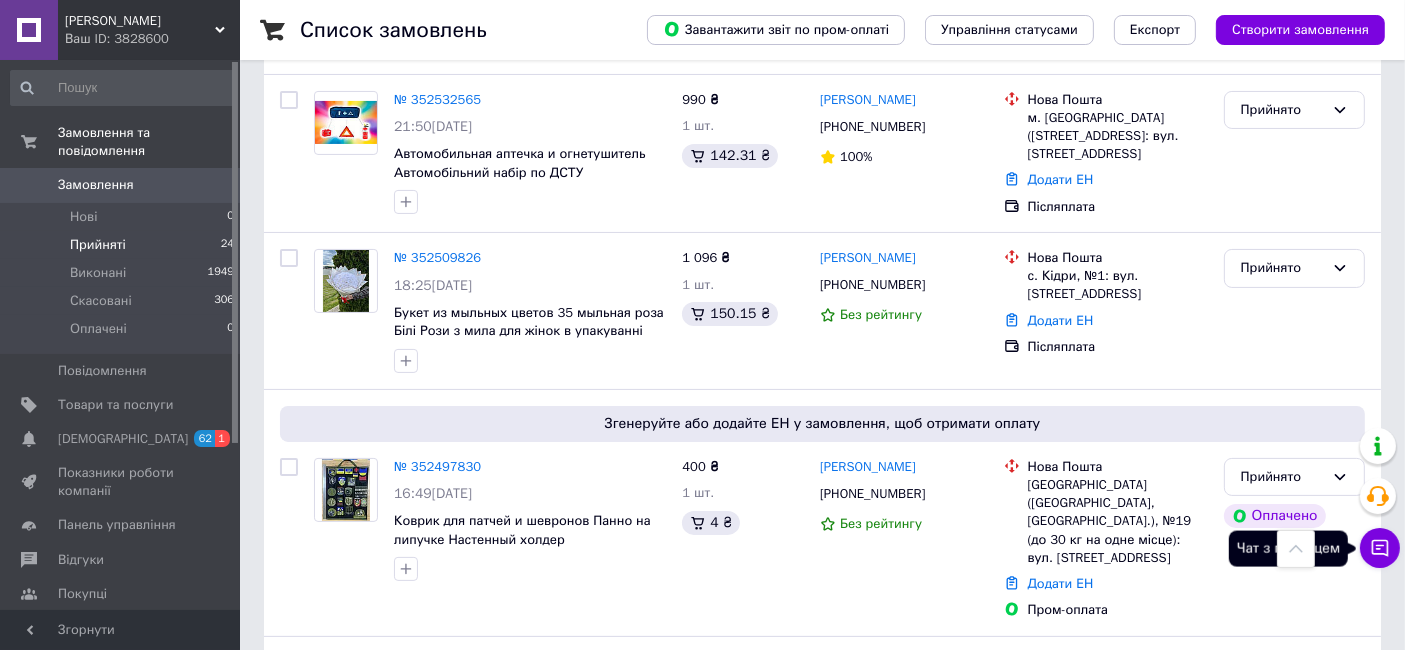 click 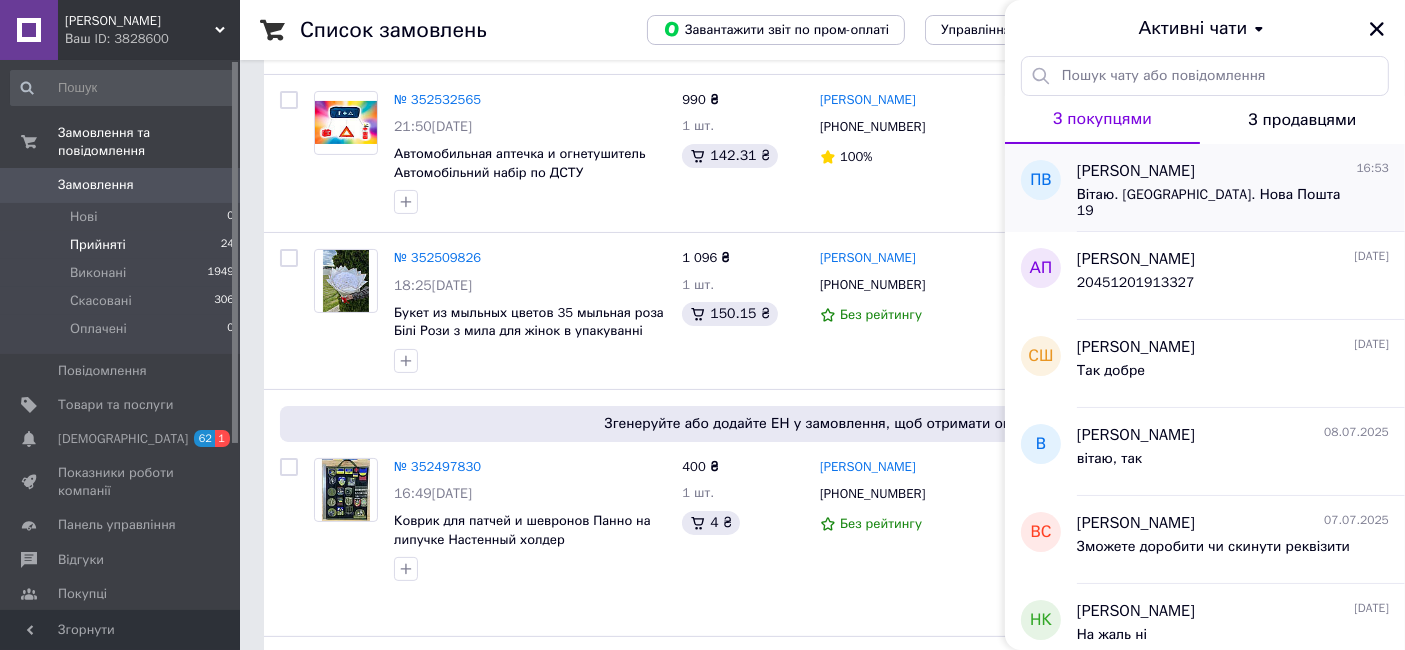 click on "Вітаю. Запоріжжя. Нова Пошта 19" at bounding box center (1219, 203) 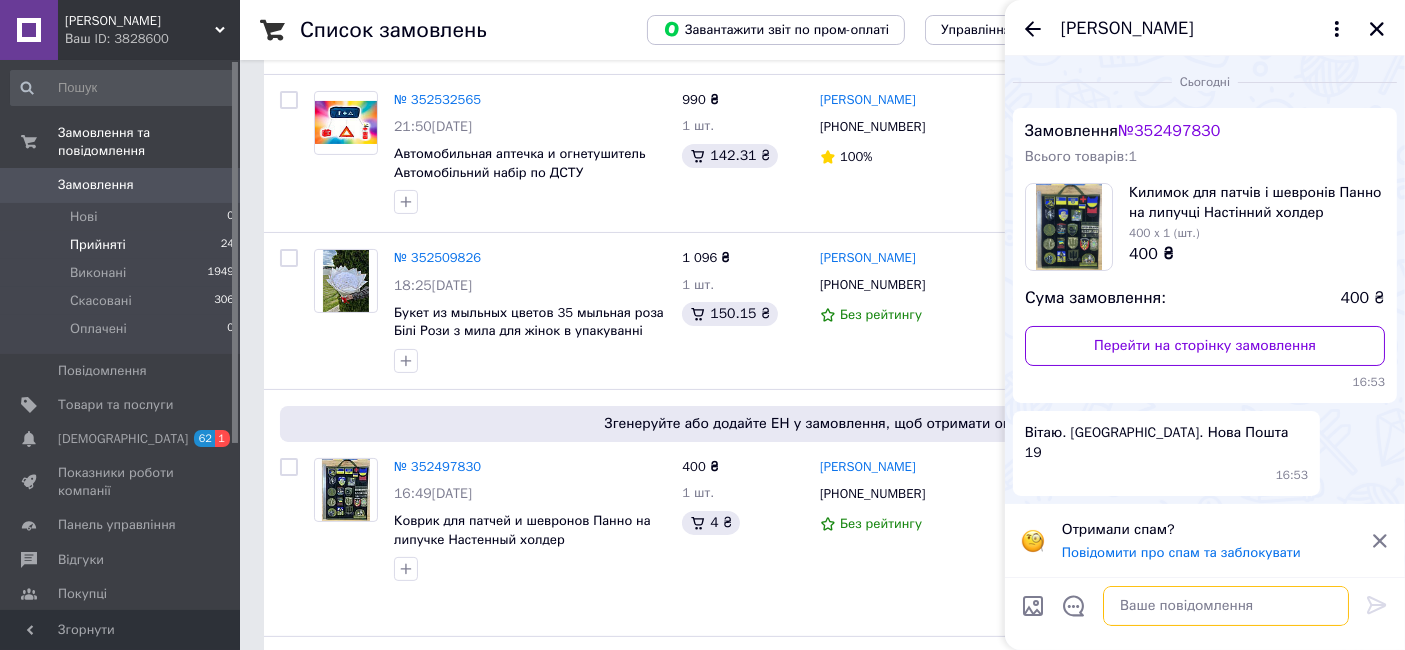 click at bounding box center (1226, 606) 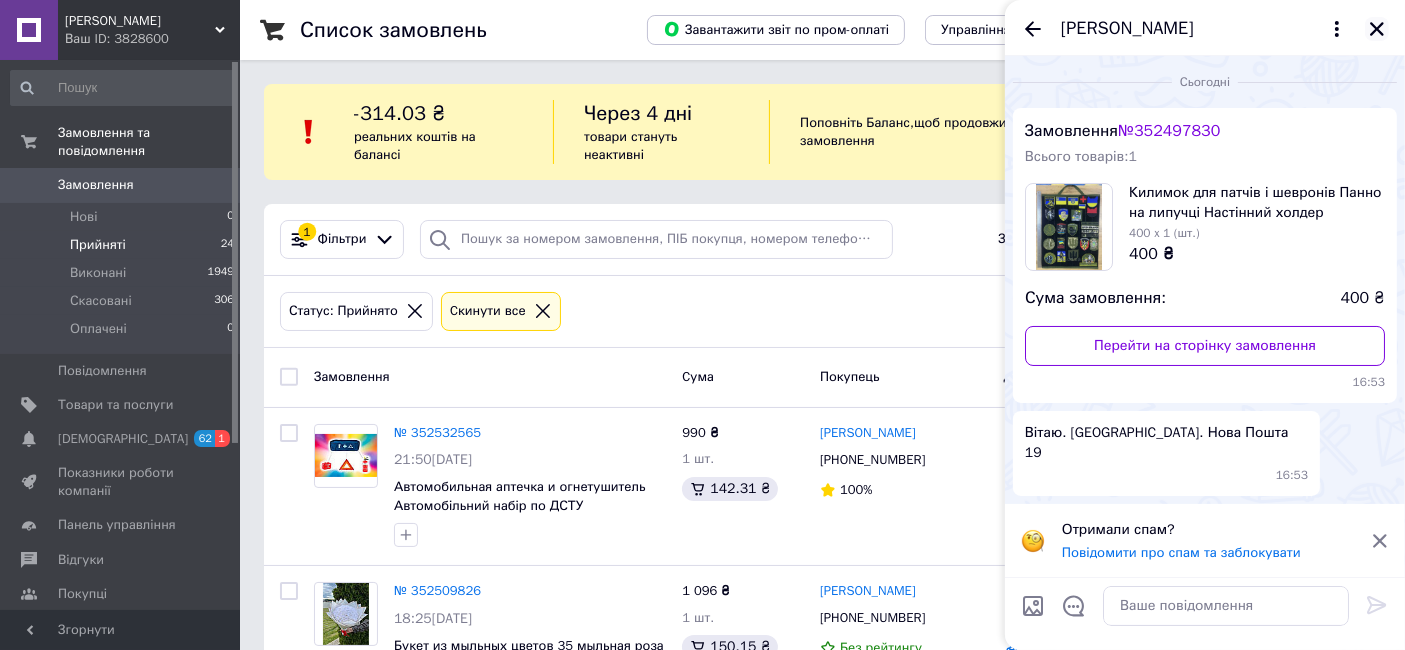 click 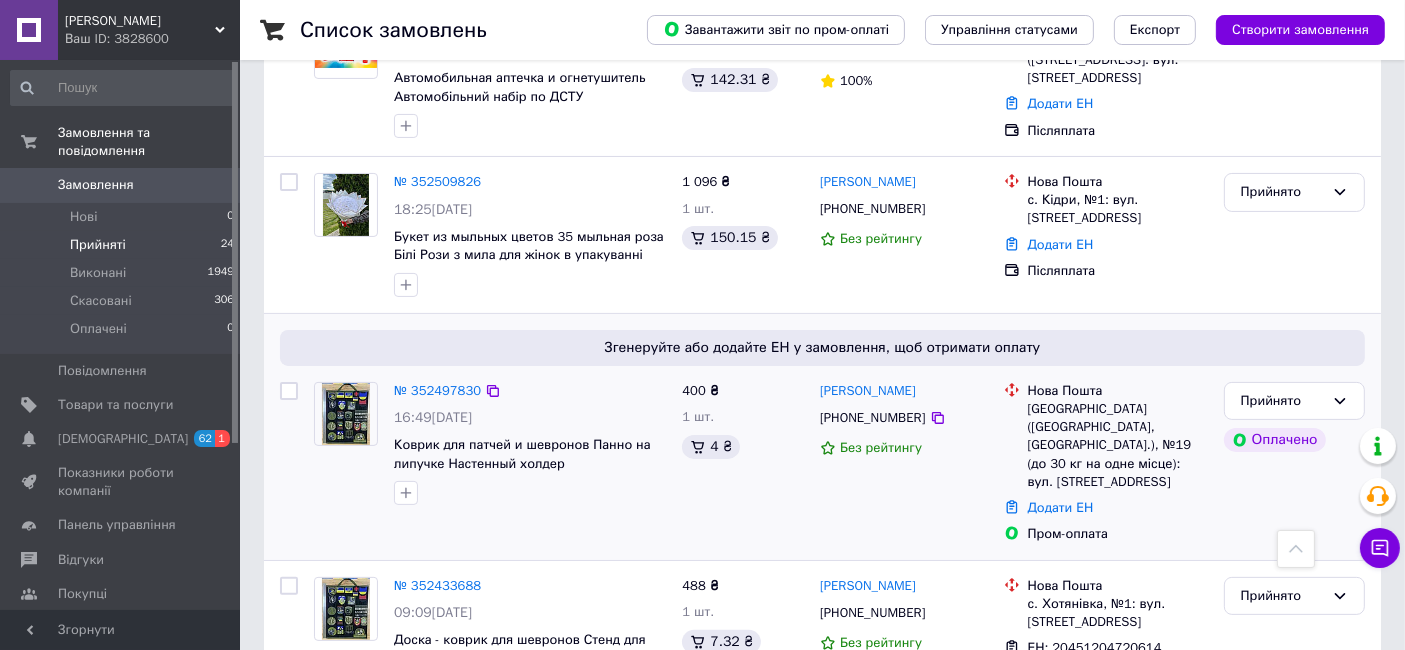 scroll, scrollTop: 444, scrollLeft: 0, axis: vertical 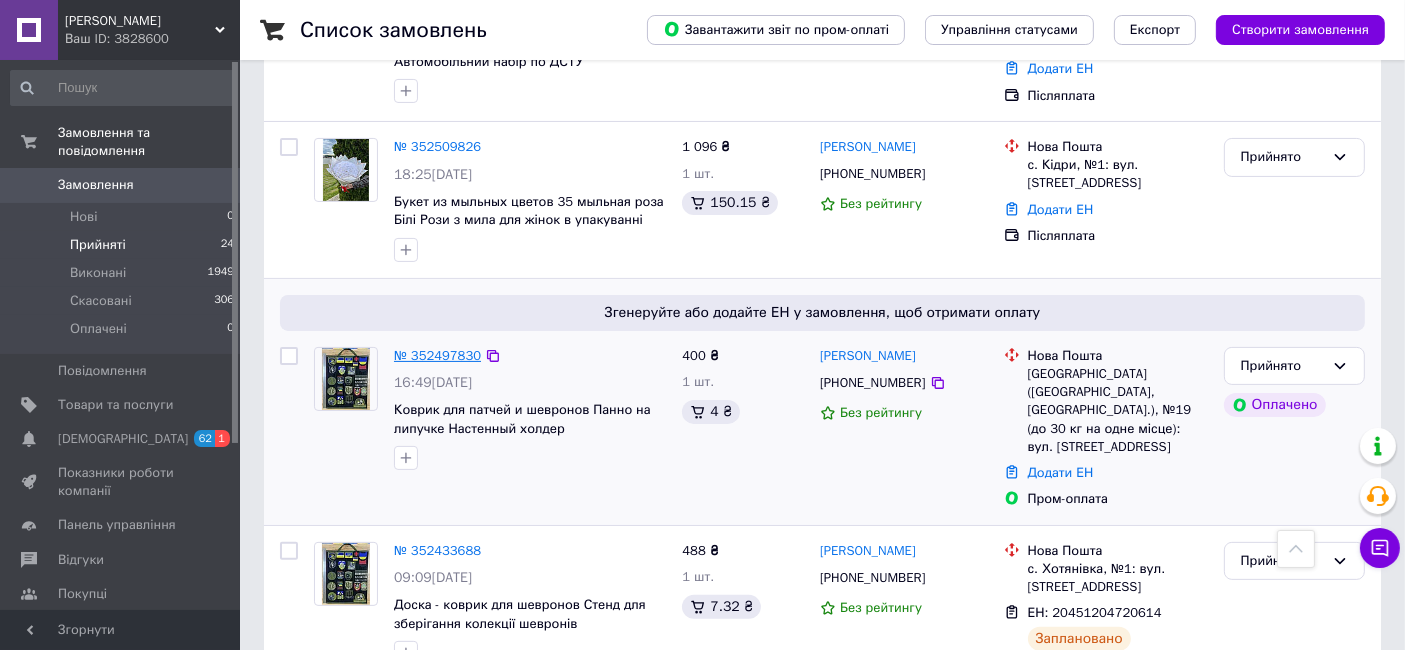 click on "№ 352497830" at bounding box center (437, 355) 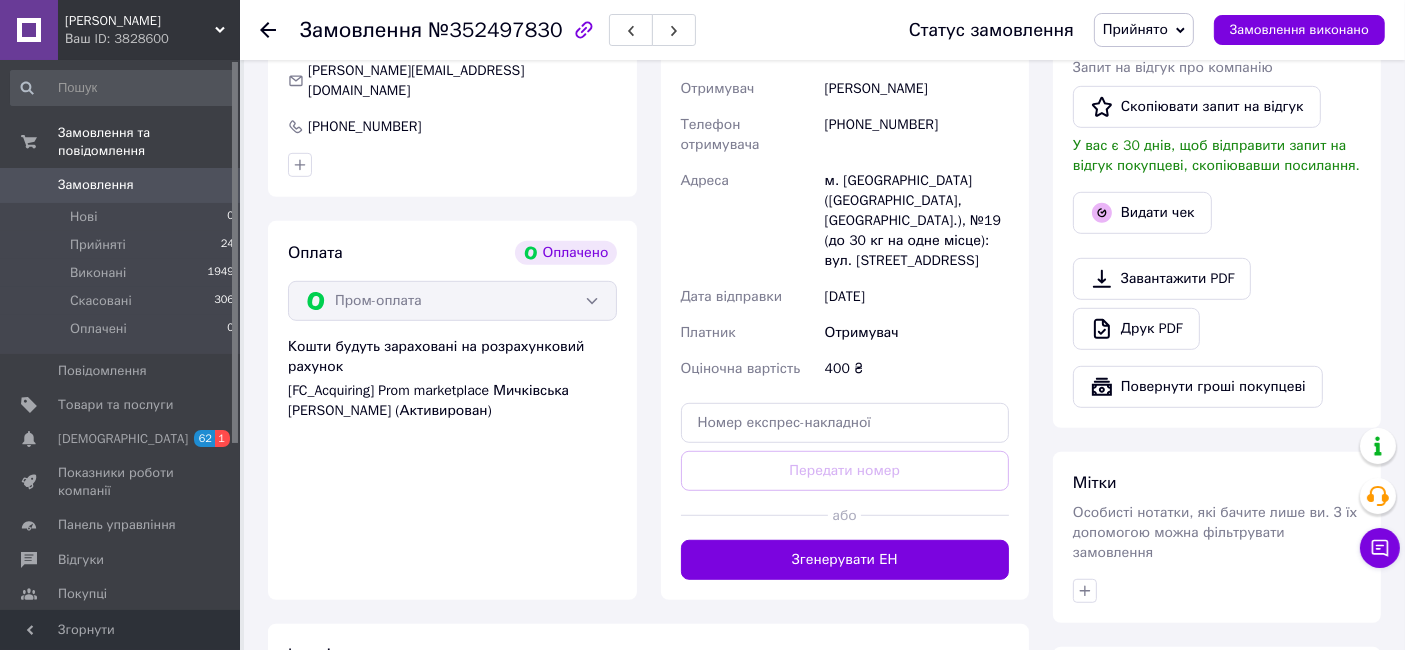 scroll, scrollTop: 1333, scrollLeft: 0, axis: vertical 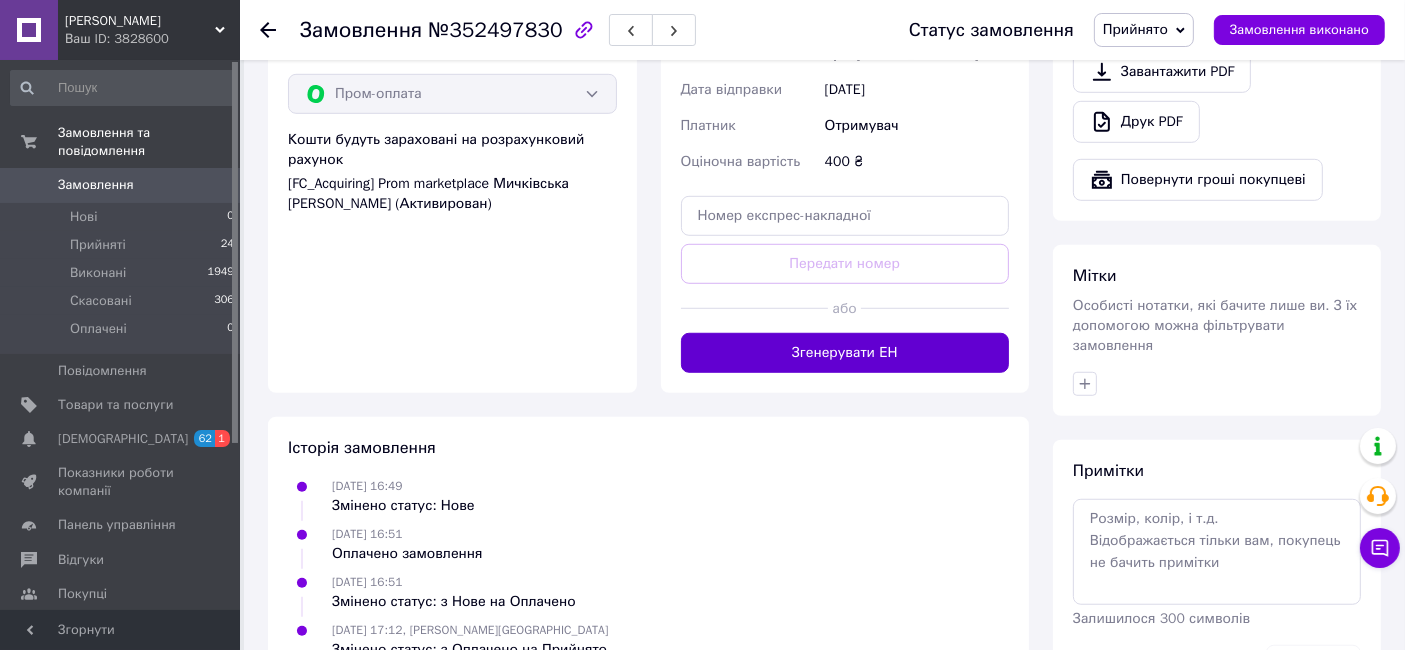 click on "Згенерувати ЕН" at bounding box center [845, 353] 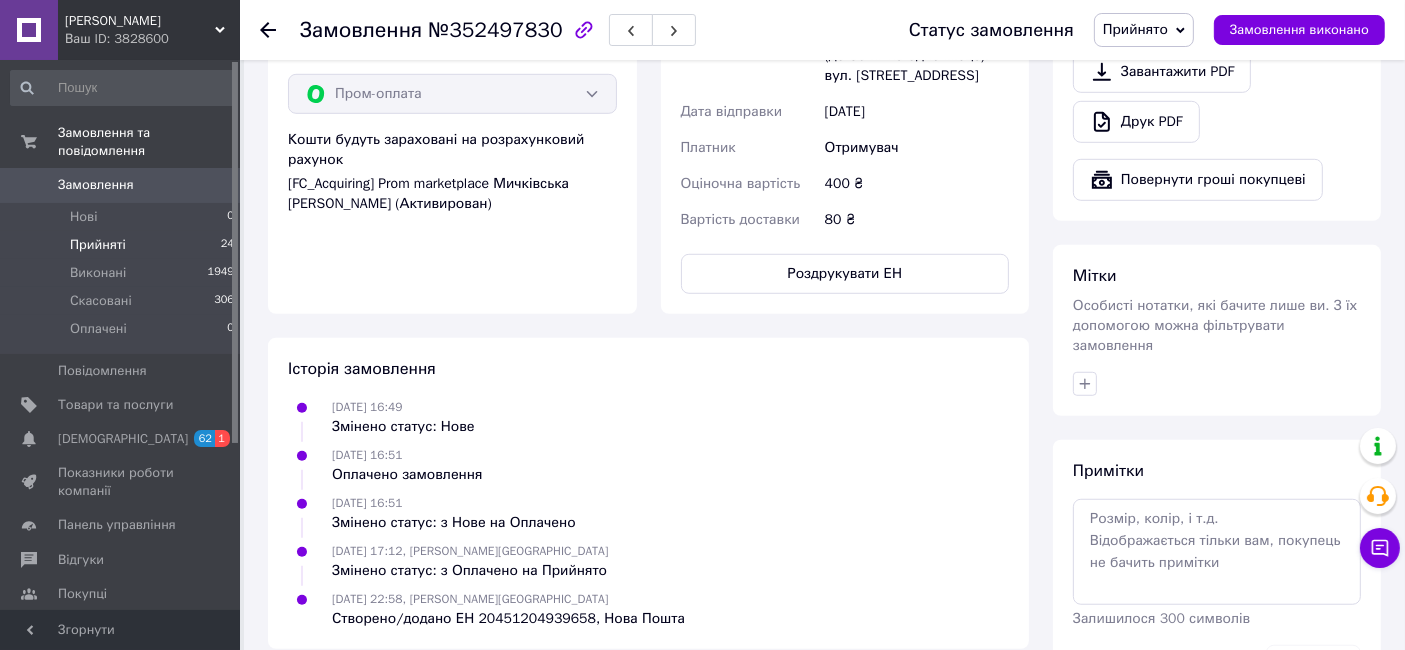 click on "Прийняті" at bounding box center [98, 245] 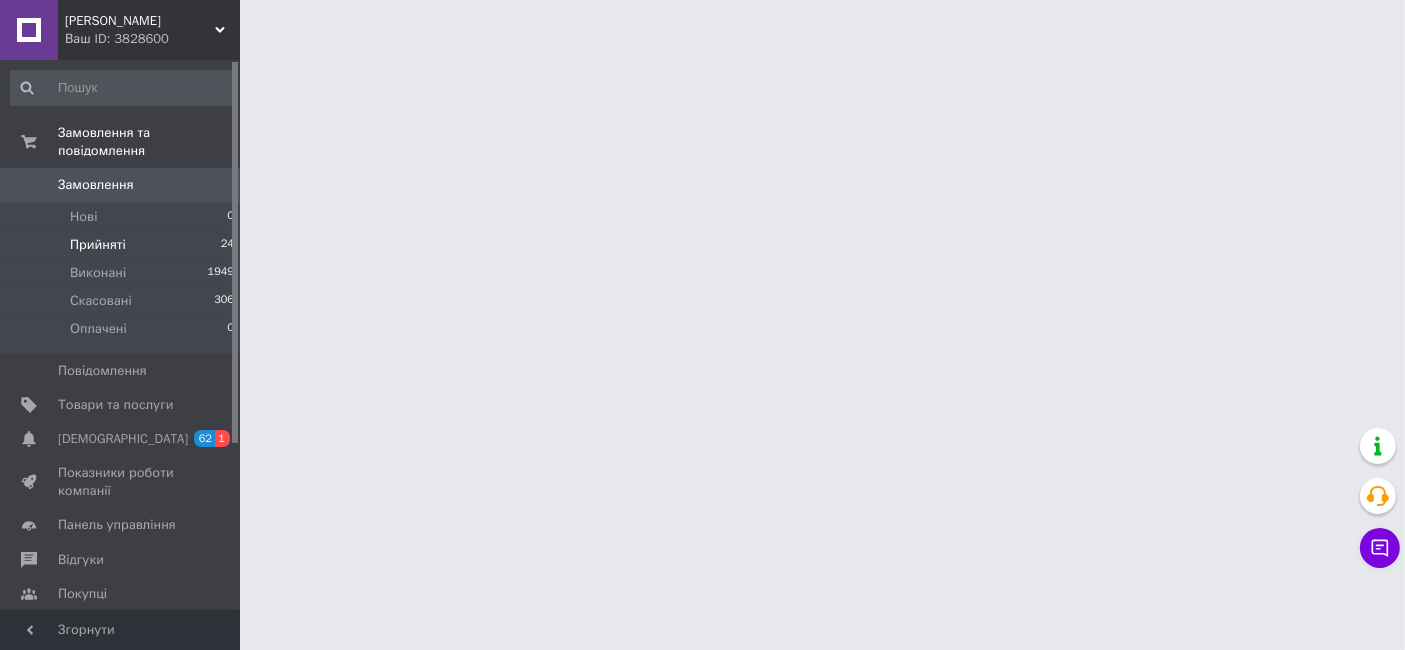 scroll, scrollTop: 0, scrollLeft: 0, axis: both 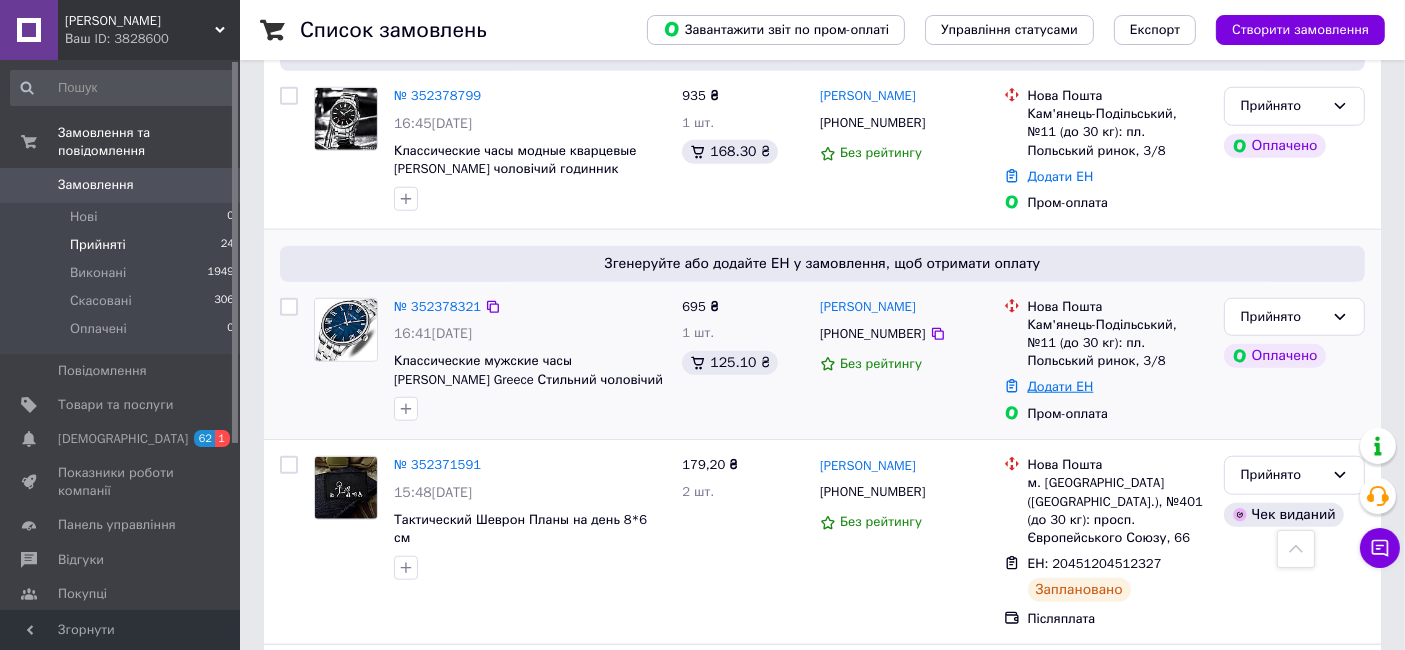 click on "Додати ЕН" at bounding box center (1061, 386) 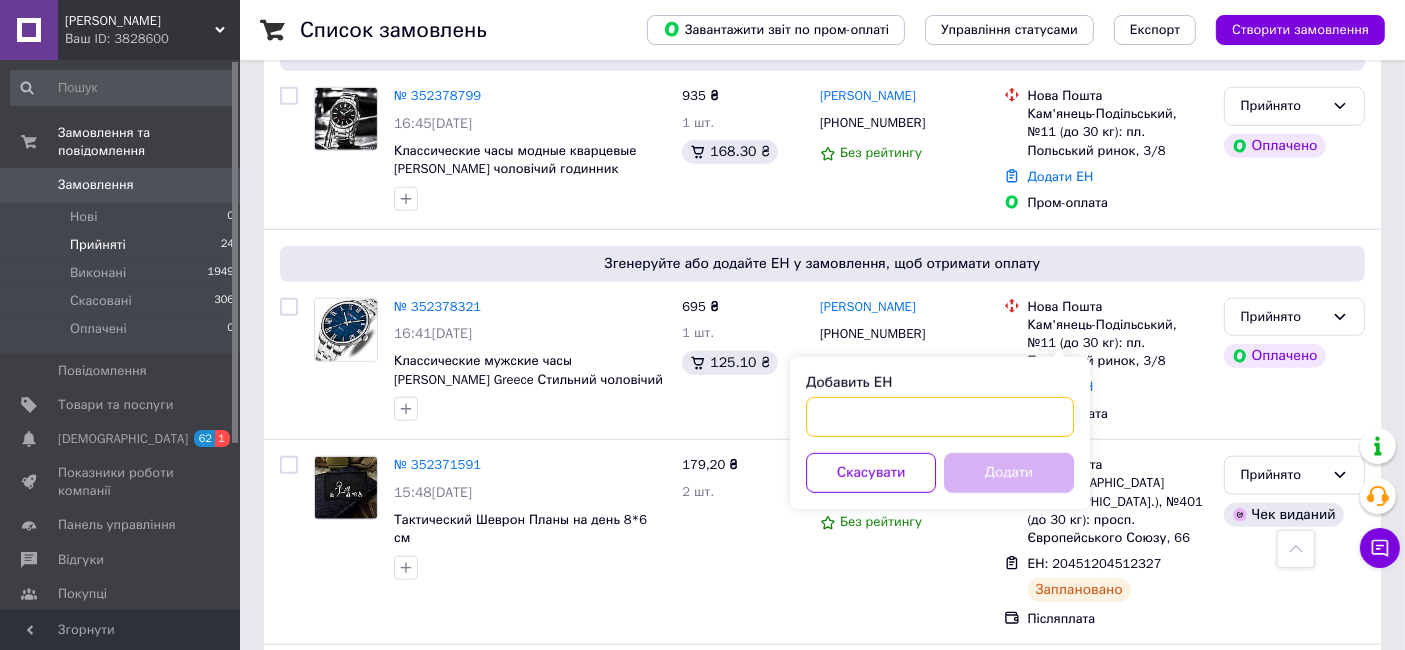 click on "Добавить ЕН" at bounding box center (940, 417) 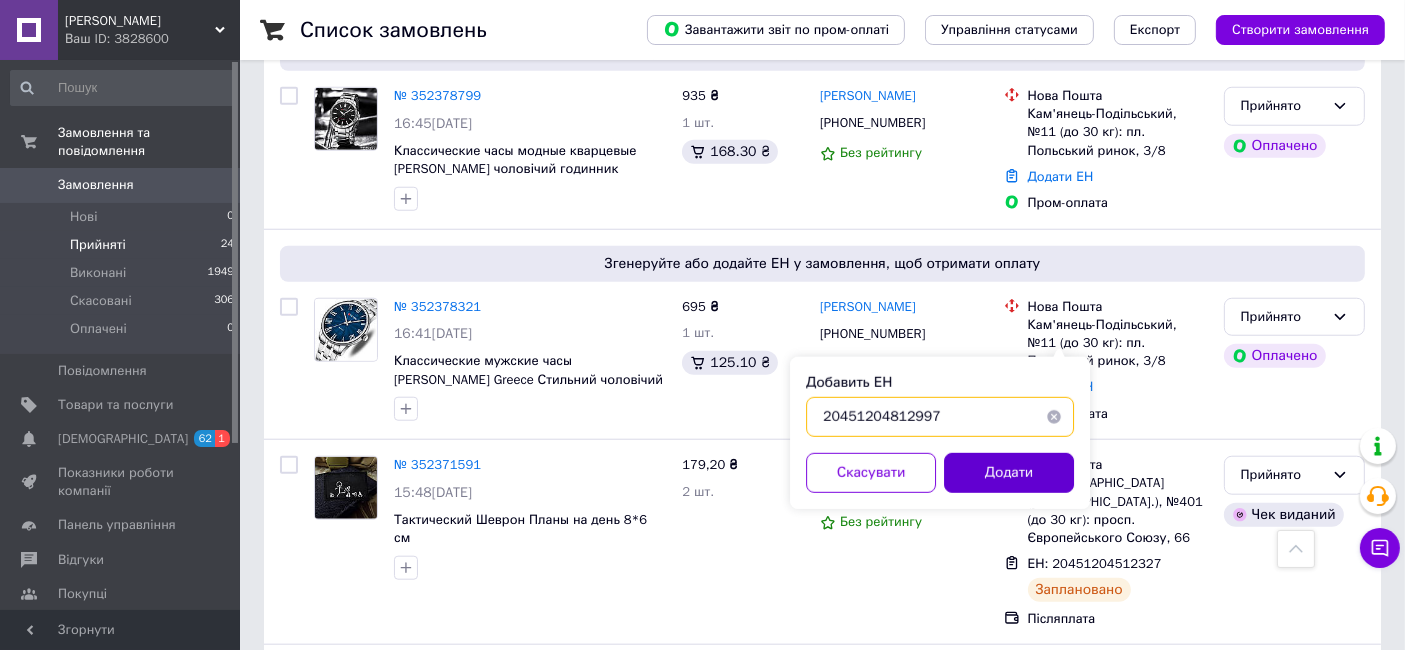 type on "20451204812997" 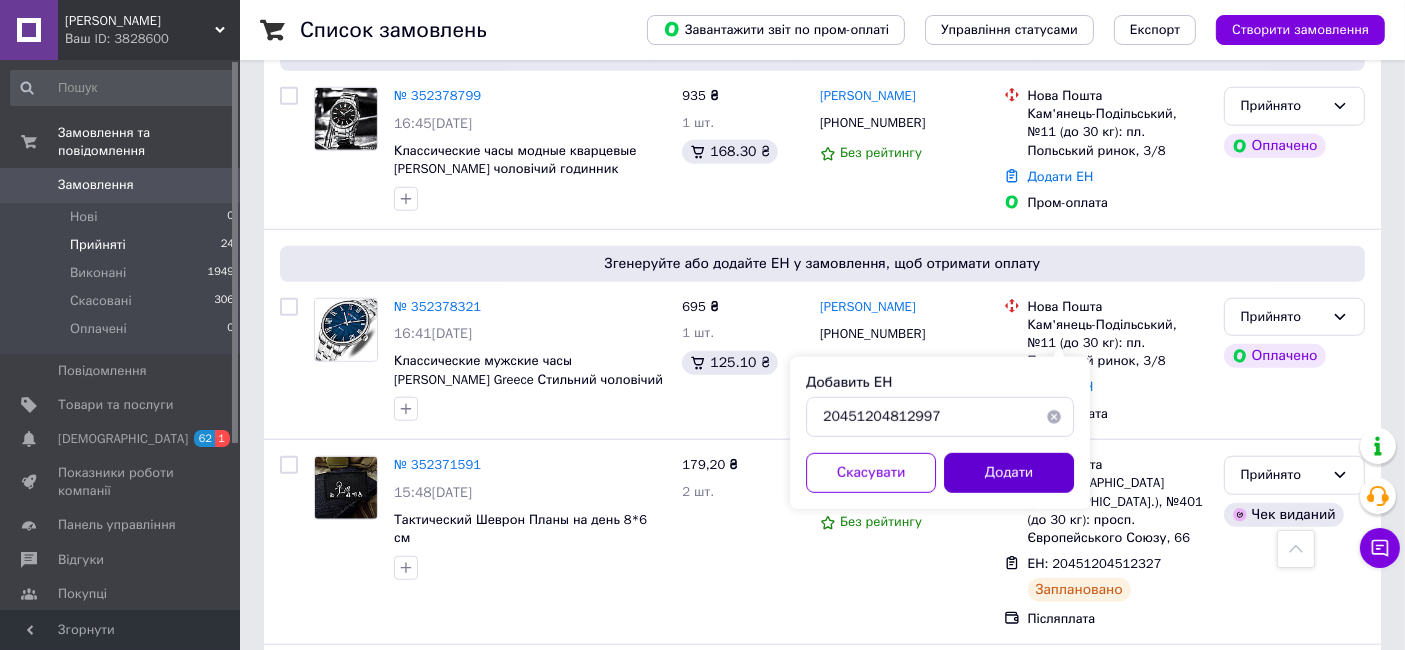 click on "Додати" at bounding box center [1009, 473] 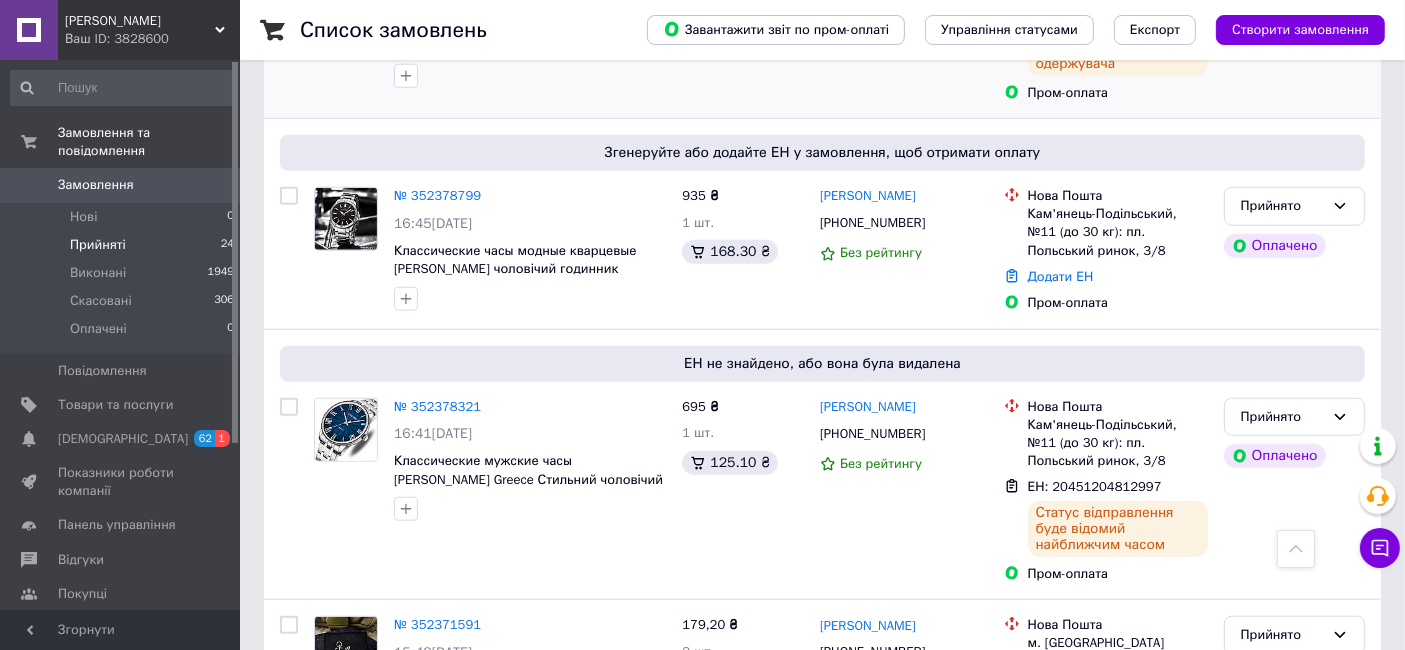 scroll, scrollTop: 1555, scrollLeft: 0, axis: vertical 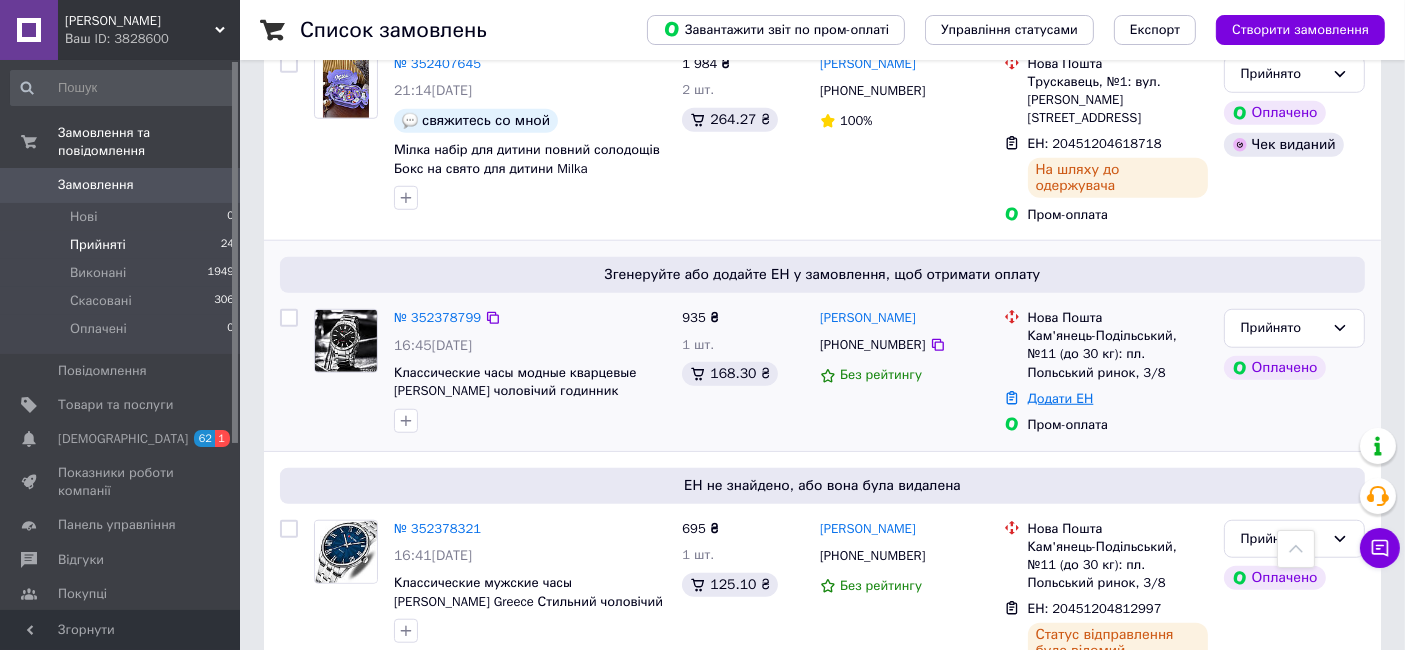 click on "Додати ЕН" at bounding box center [1061, 398] 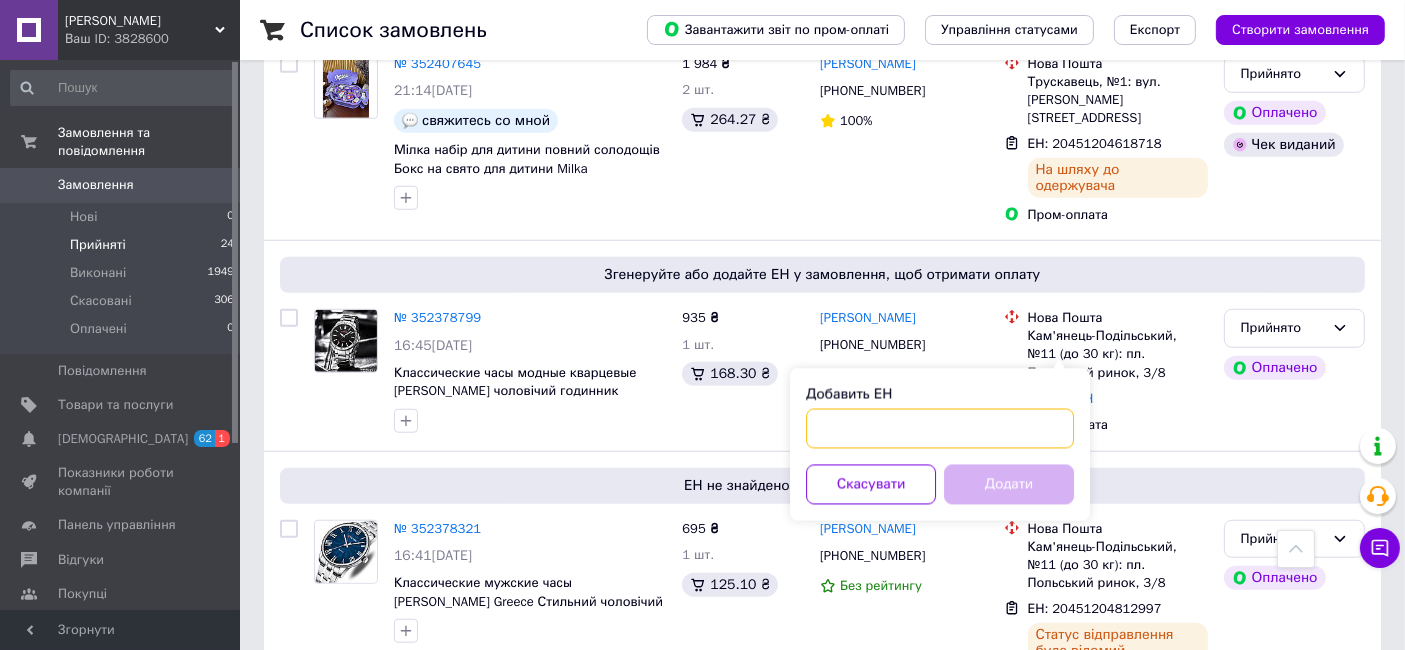 click on "Добавить ЕН" at bounding box center (940, 429) 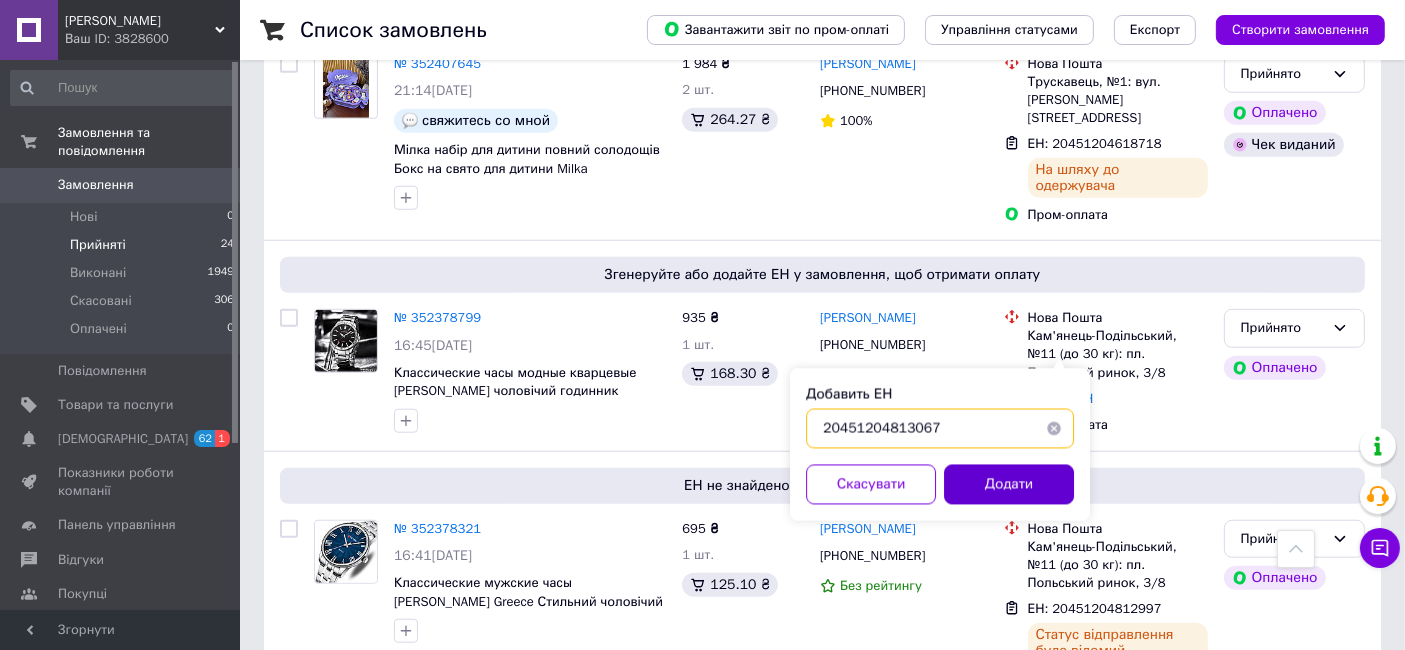 type on "20451204813067" 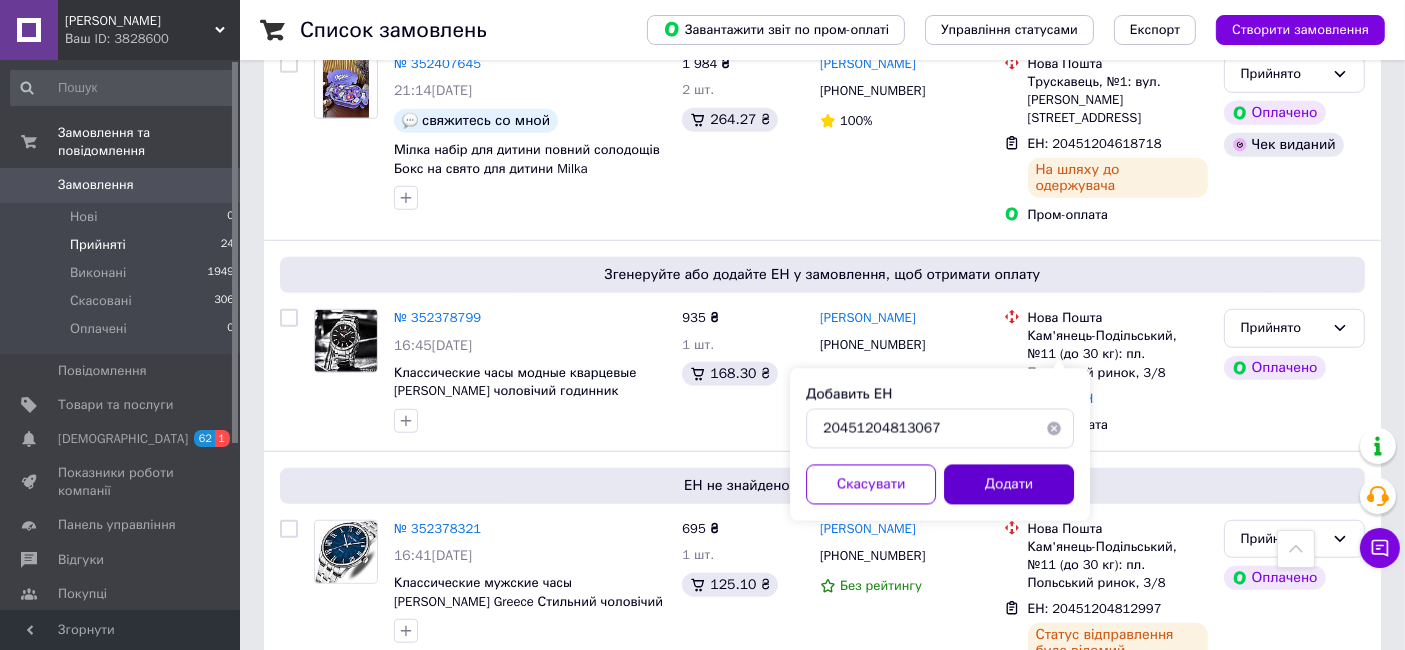 click on "Додати" at bounding box center (1009, 485) 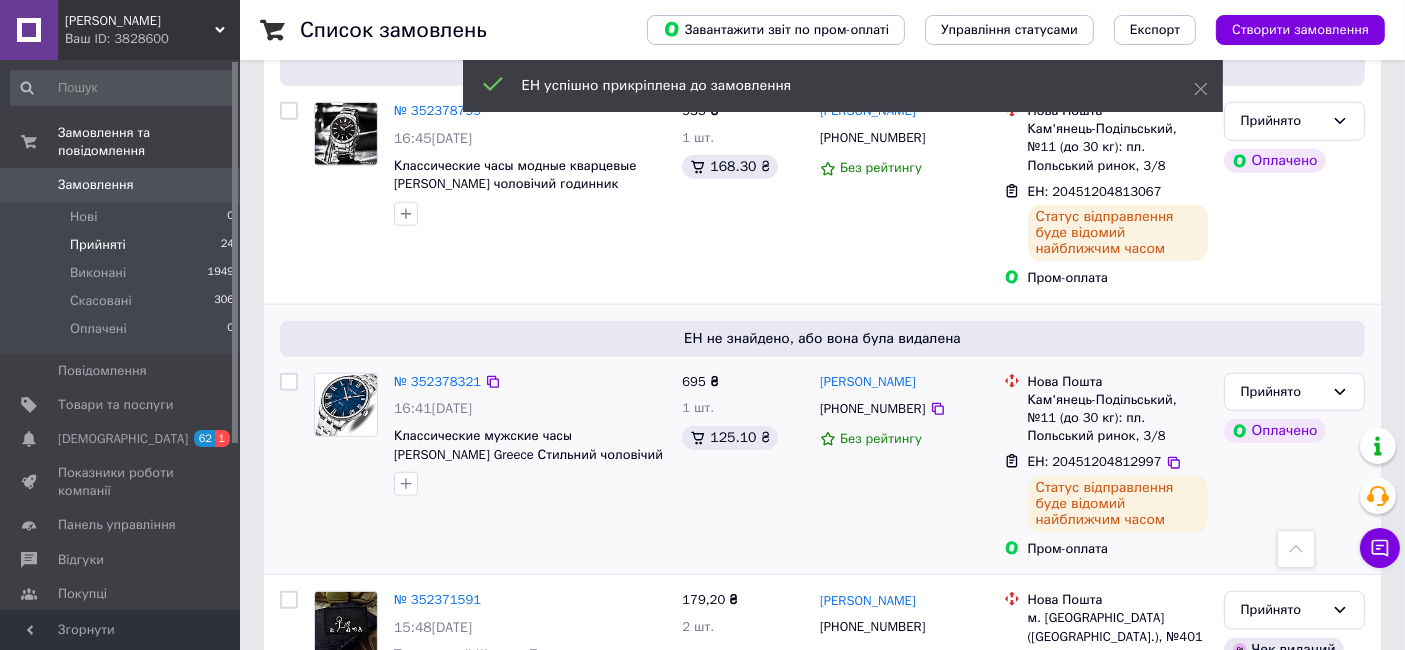 scroll, scrollTop: 1777, scrollLeft: 0, axis: vertical 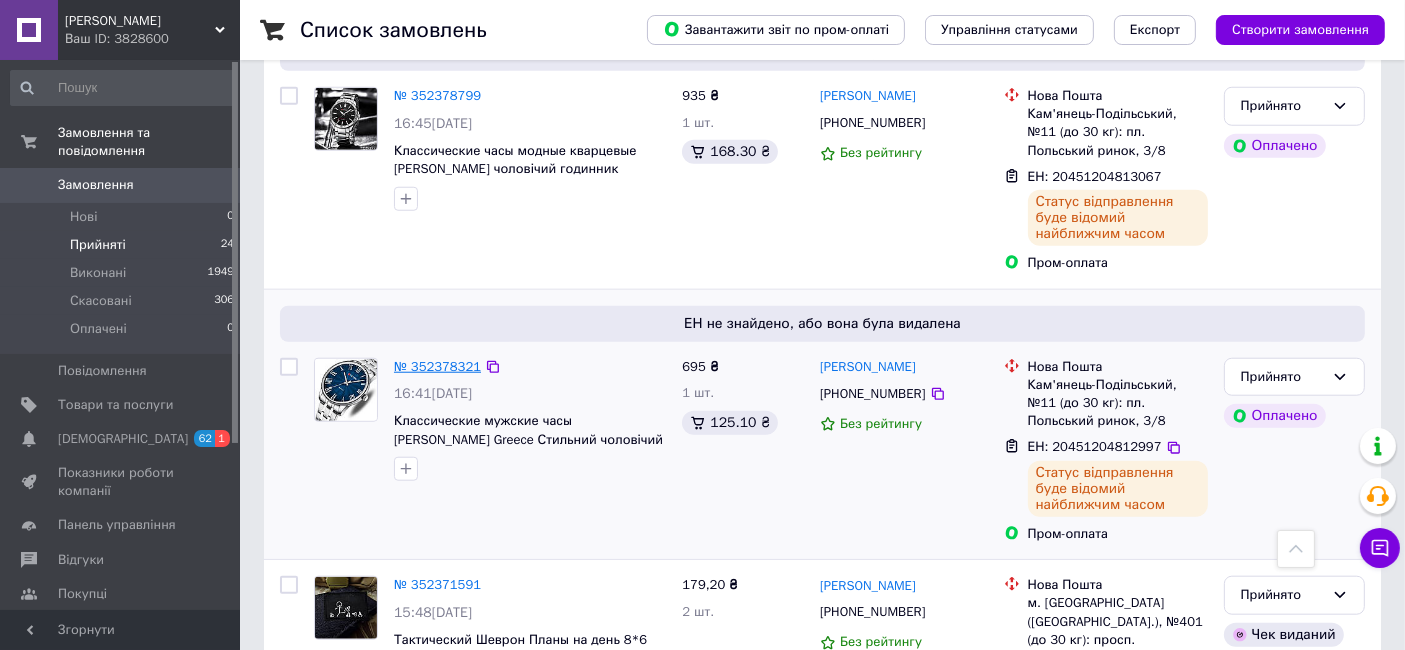 click on "№ 352378321" at bounding box center [437, 366] 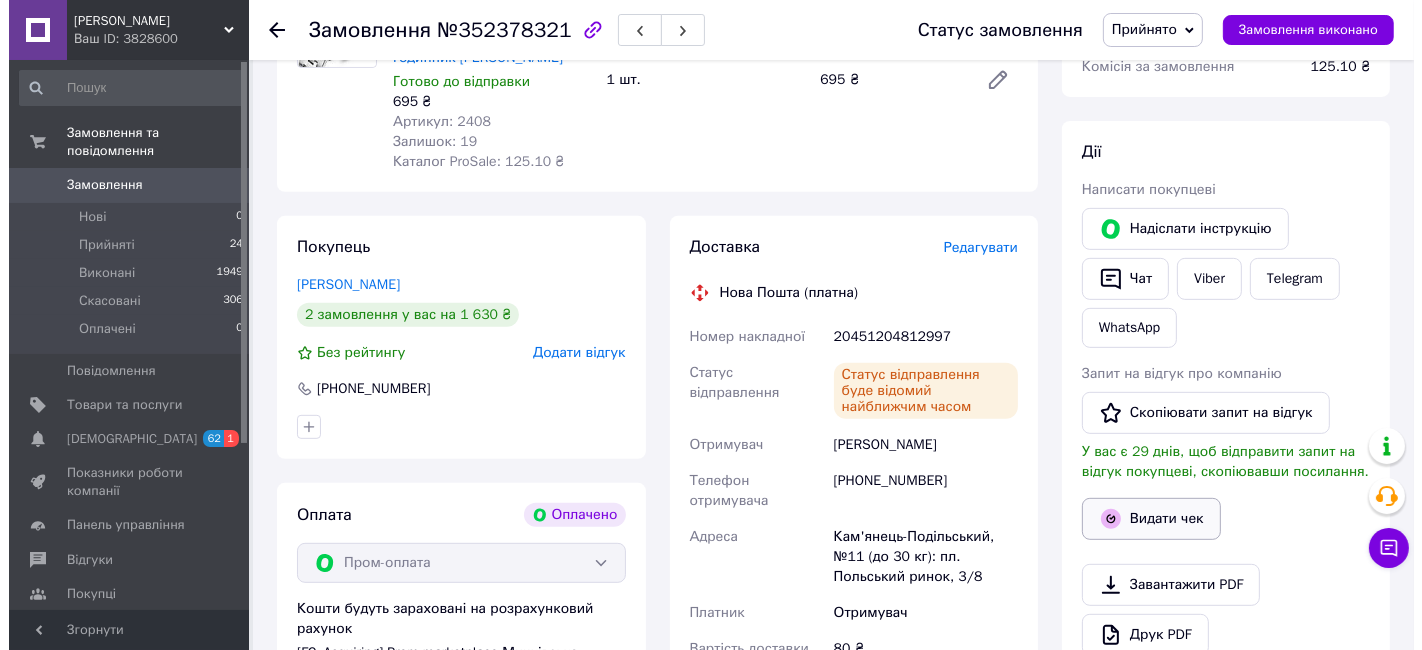 scroll, scrollTop: 812, scrollLeft: 0, axis: vertical 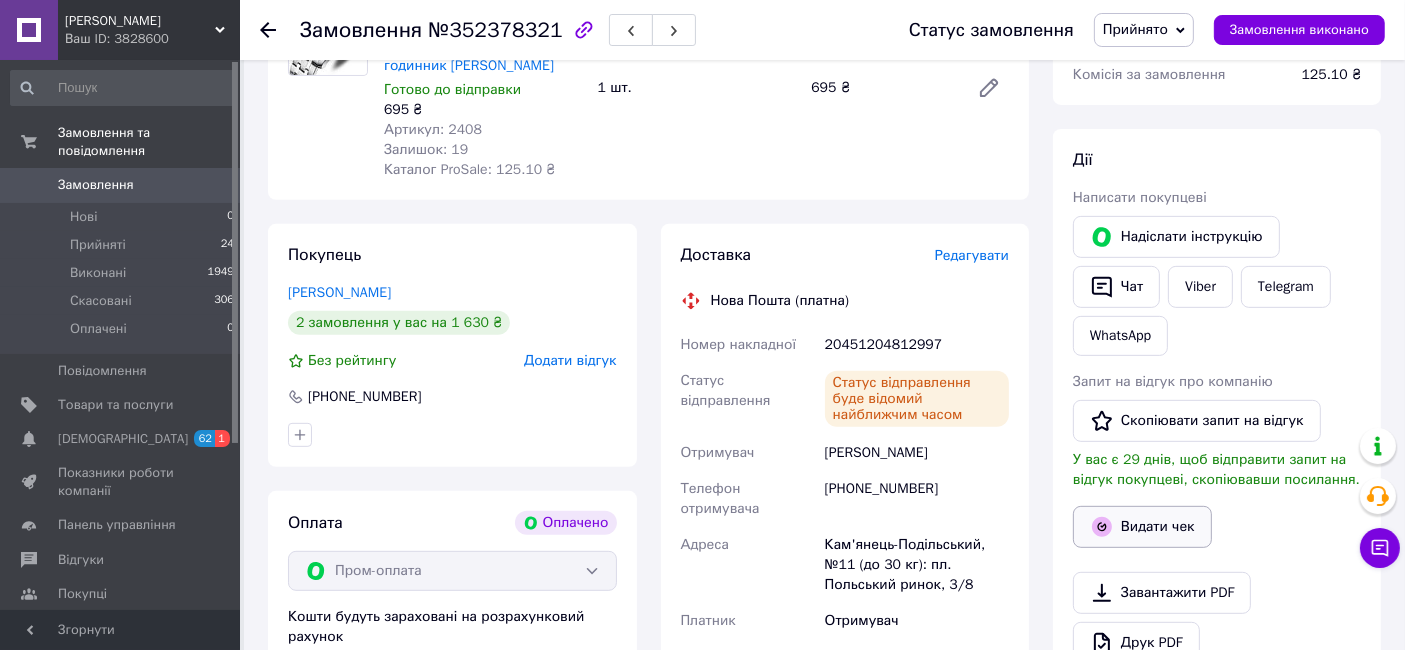 click on "Видати чек" at bounding box center [1142, 527] 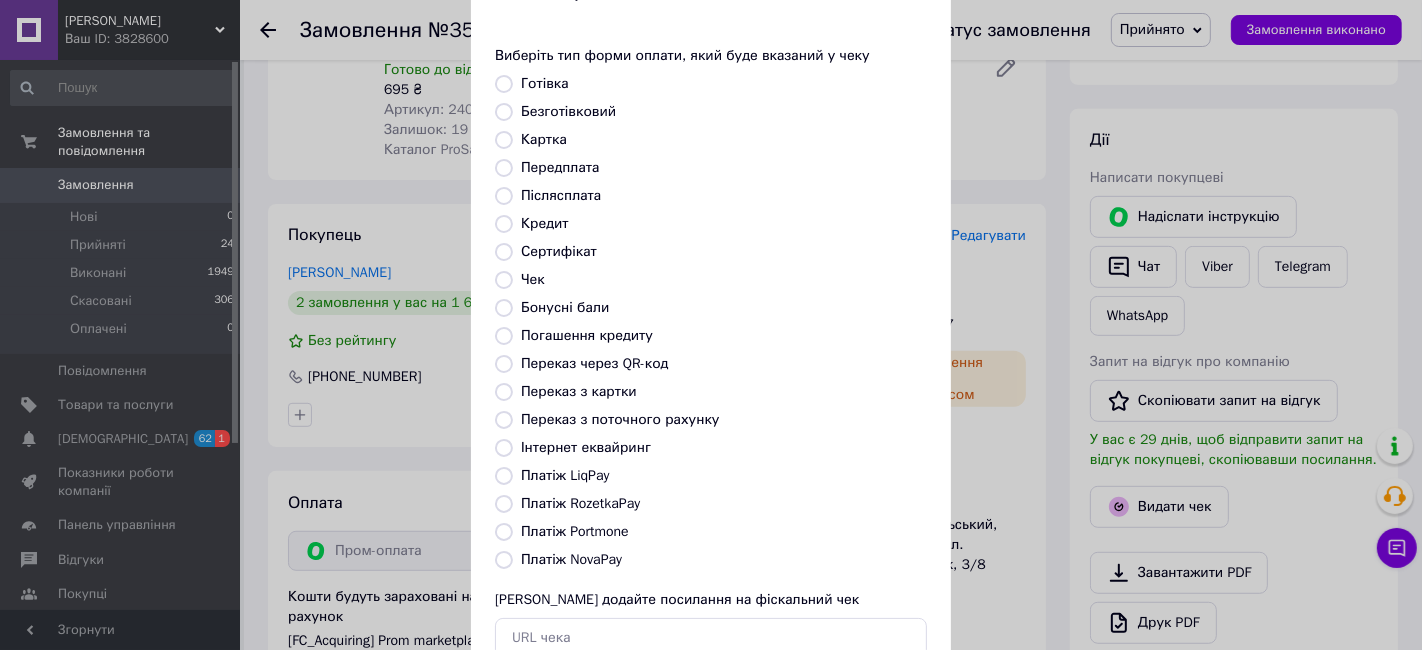 scroll, scrollTop: 111, scrollLeft: 0, axis: vertical 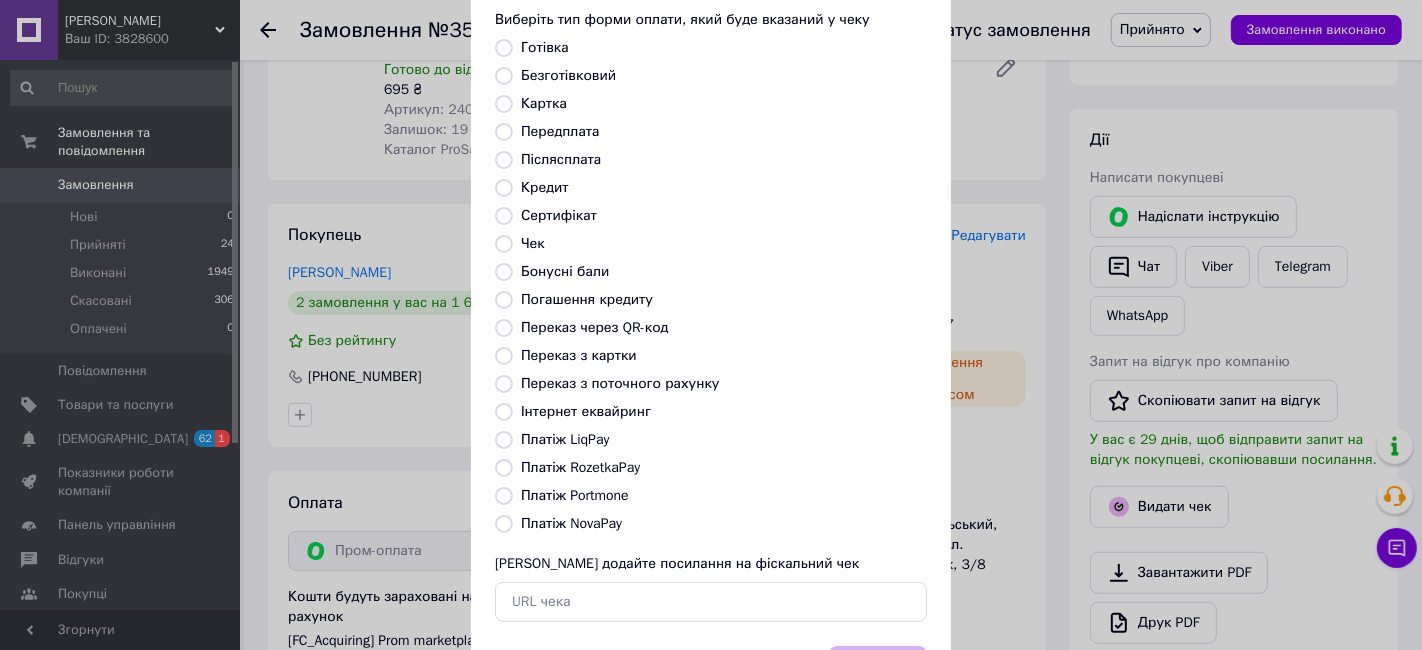 click on "Платіж RozetkaPay" at bounding box center [504, 468] 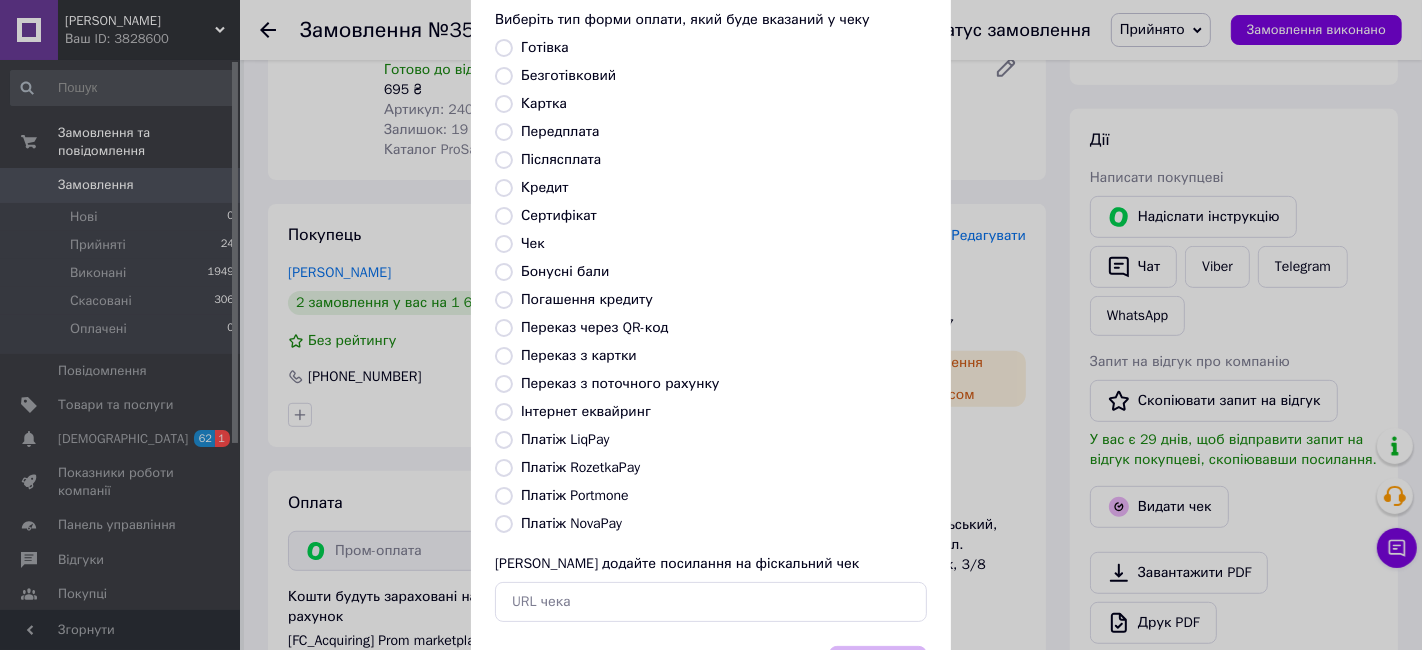 radio on "true" 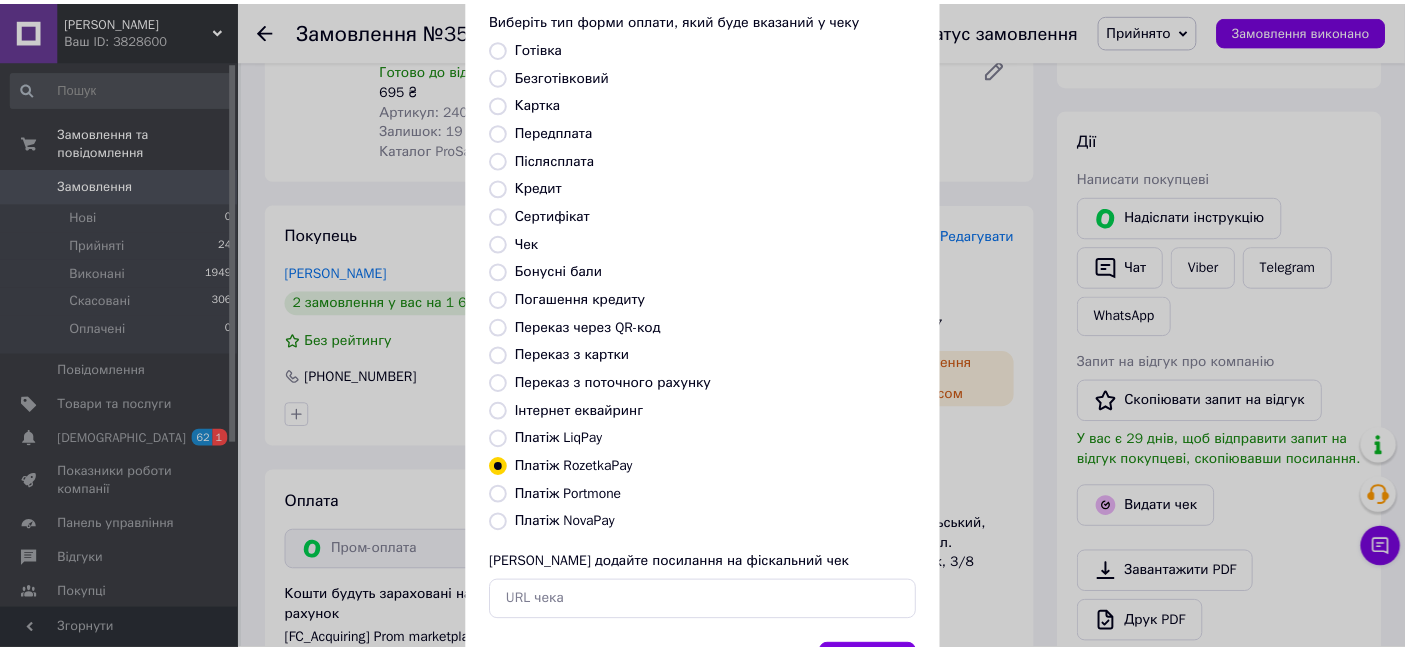 scroll, scrollTop: 208, scrollLeft: 0, axis: vertical 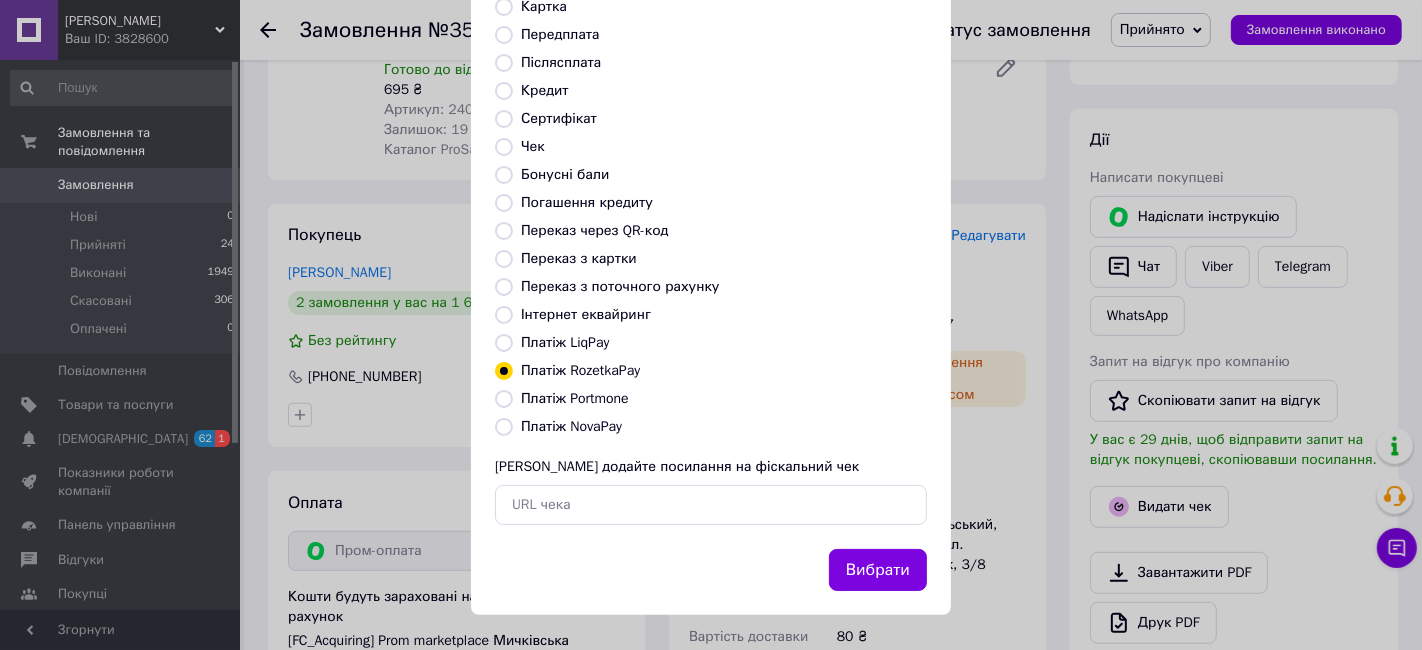 click on "Вибрати" at bounding box center [878, 570] 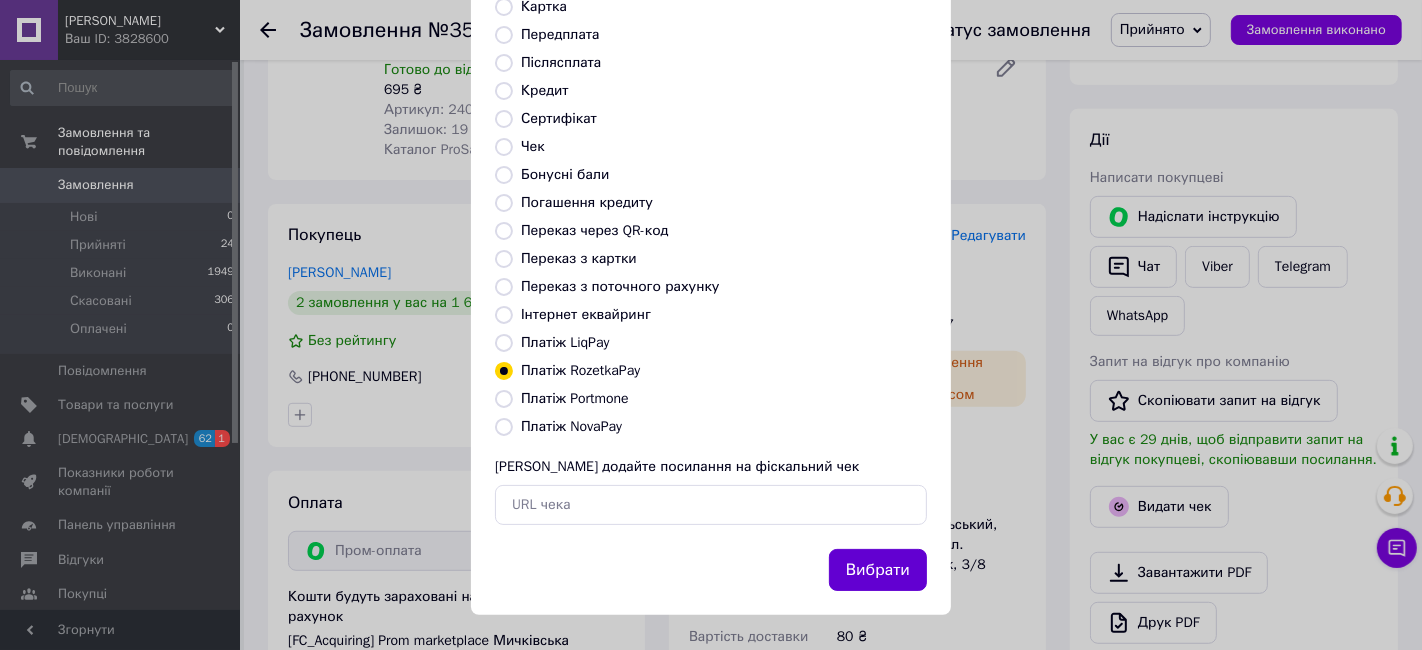 click on "Вибрати" at bounding box center (878, 570) 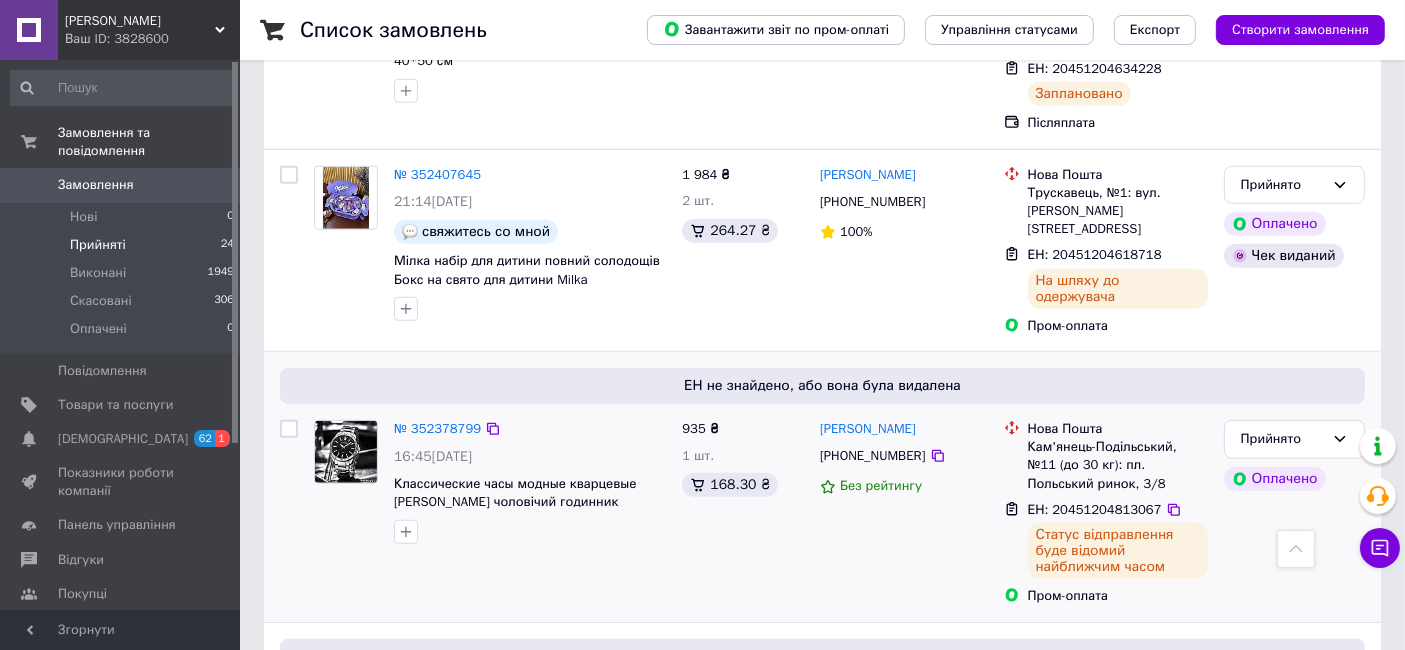 scroll, scrollTop: 1555, scrollLeft: 0, axis: vertical 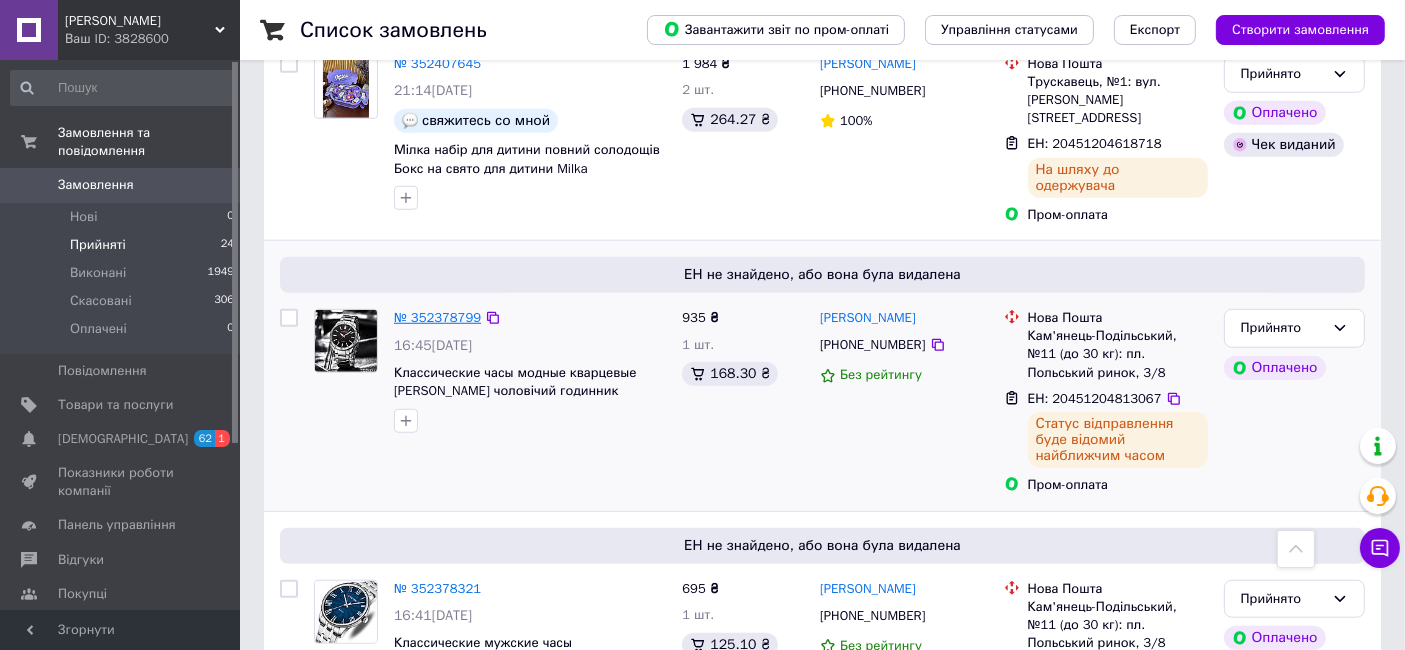 click on "№ 352378799" at bounding box center [437, 317] 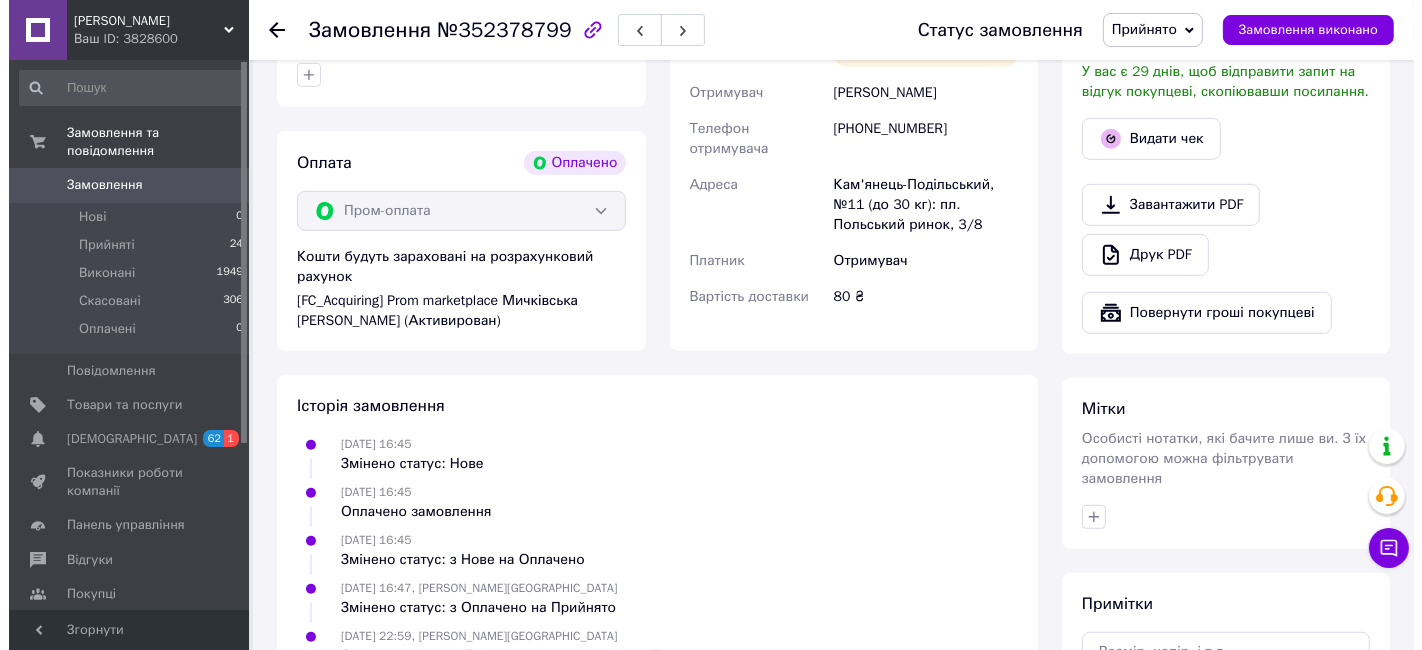 scroll, scrollTop: 1034, scrollLeft: 0, axis: vertical 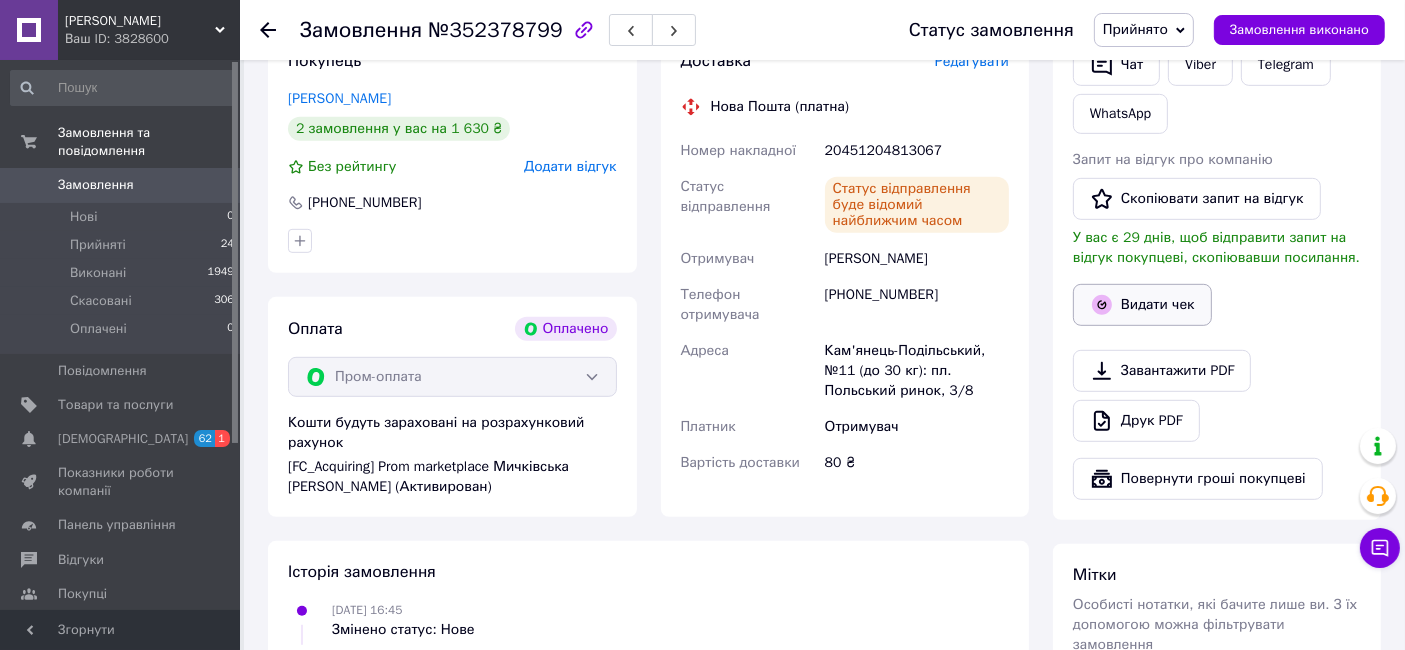 click on "Видати чек" at bounding box center [1142, 305] 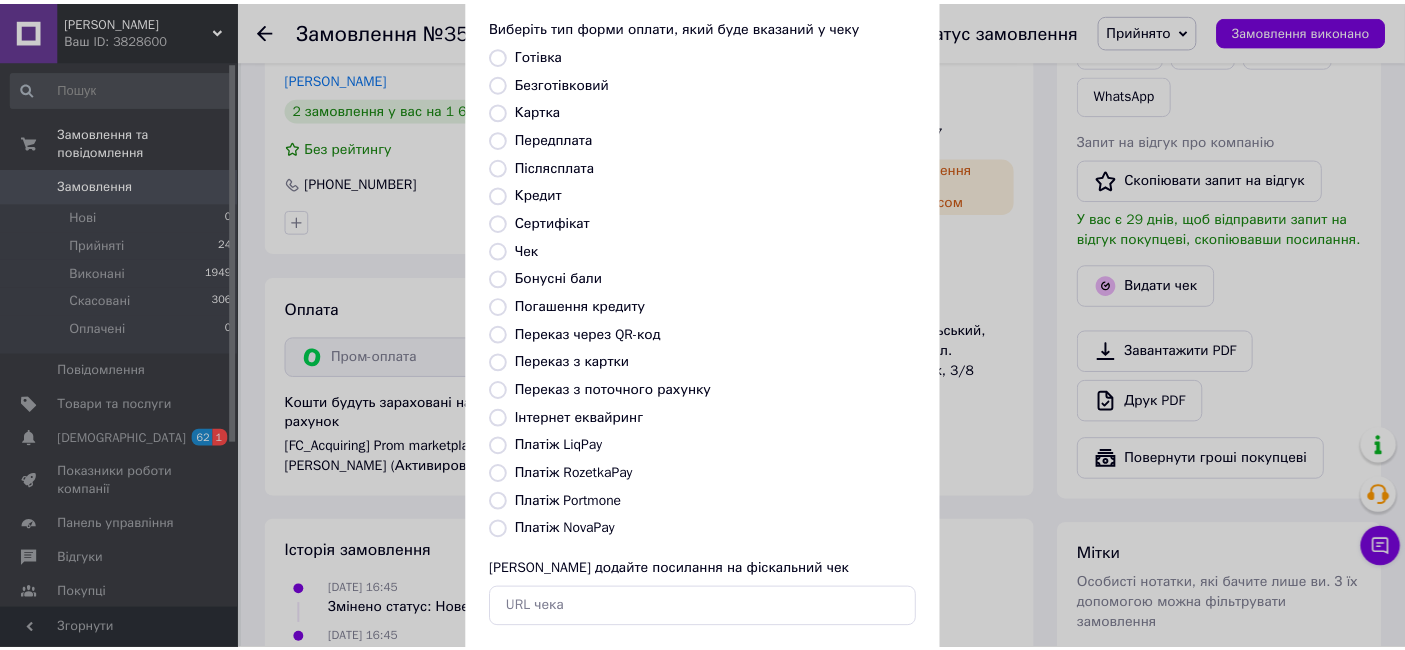 scroll, scrollTop: 208, scrollLeft: 0, axis: vertical 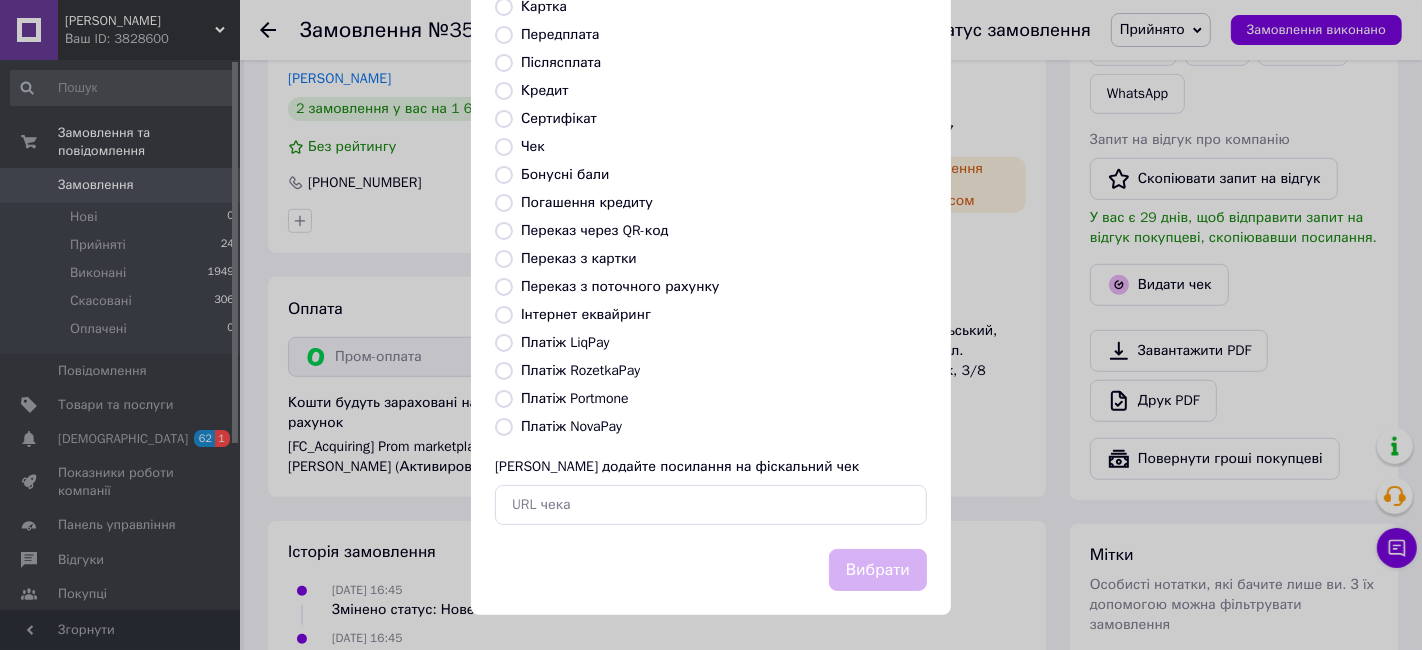 click on "Платіж RozetkaPay" at bounding box center [504, 371] 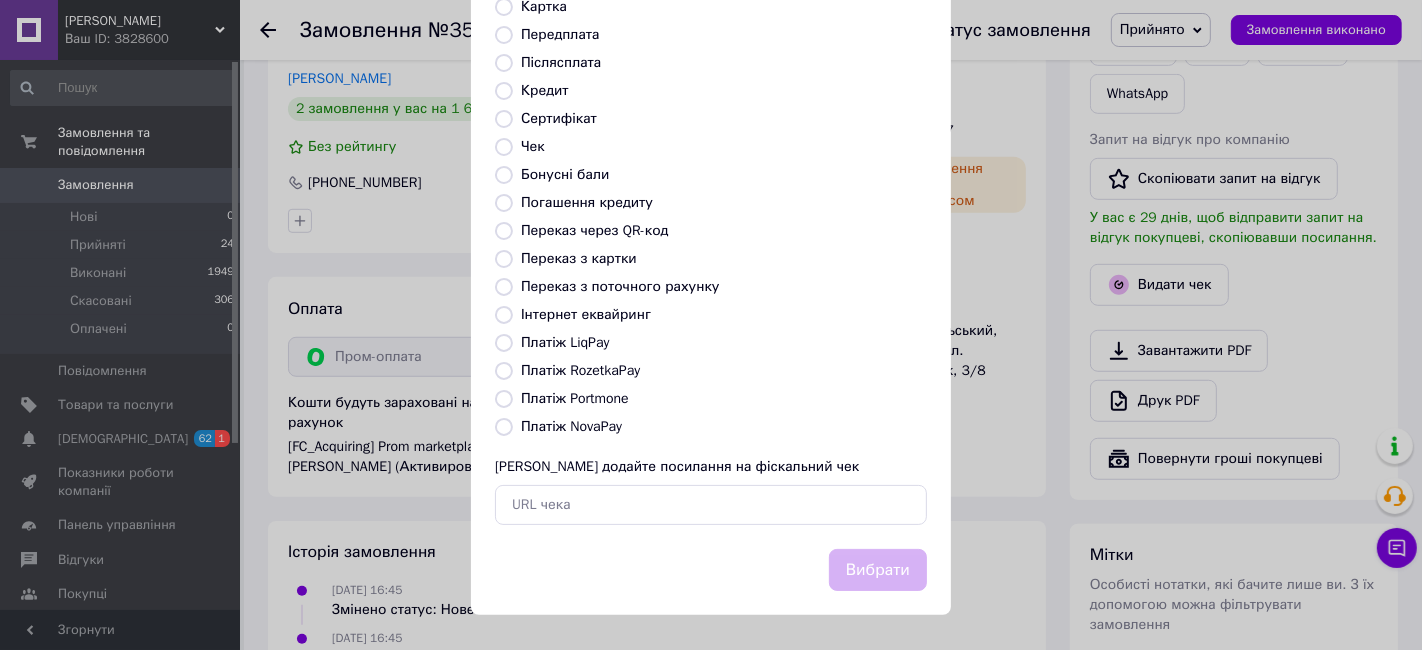 radio on "true" 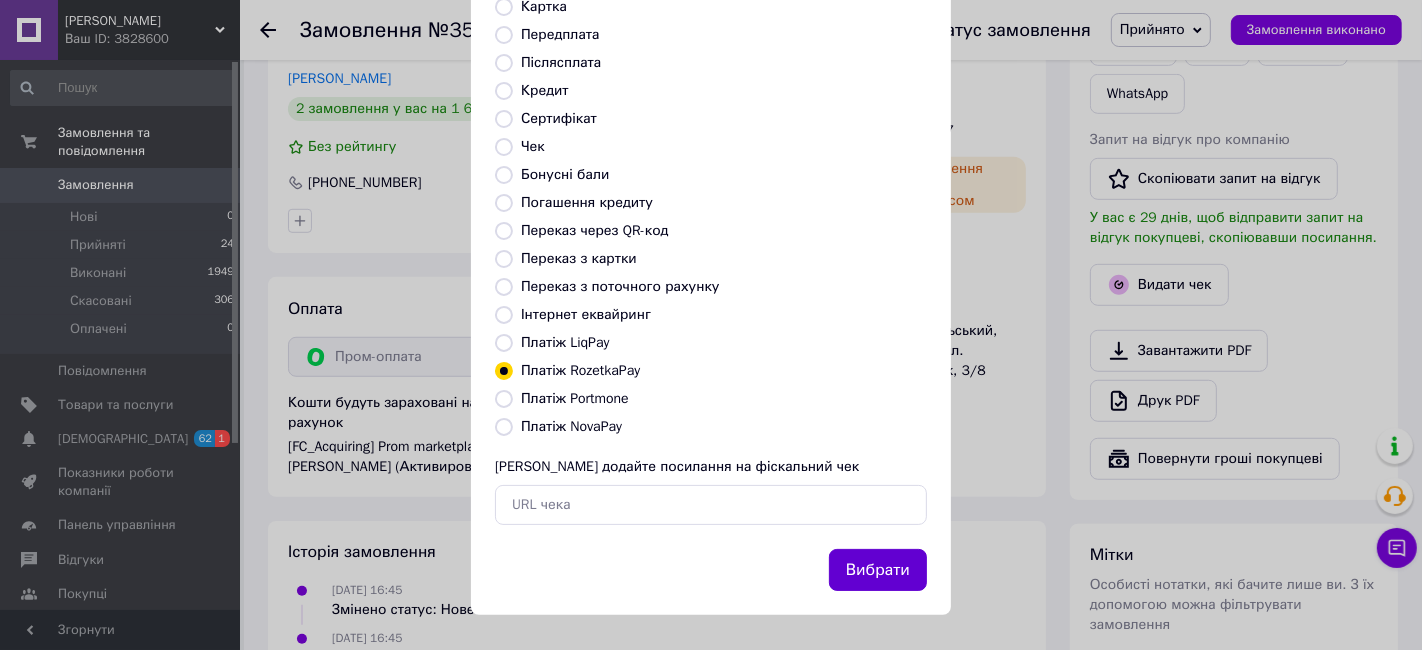 click on "Вибрати" at bounding box center (878, 570) 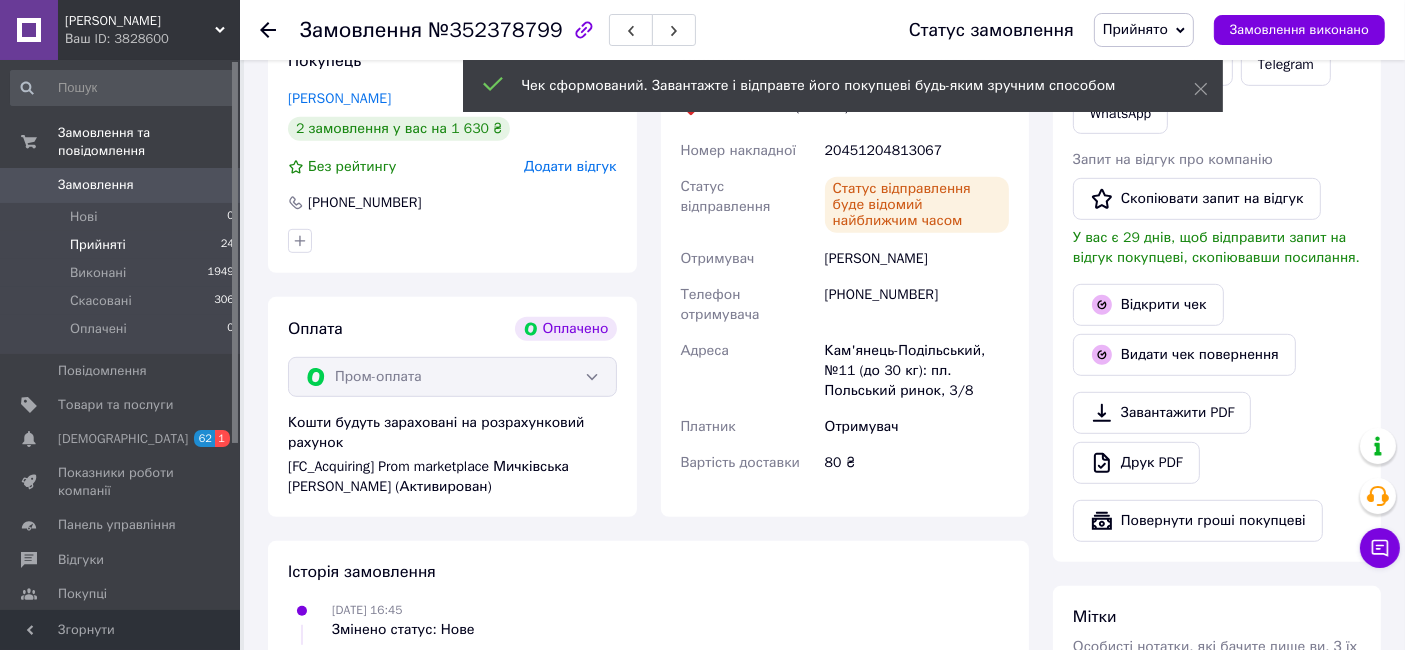 click on "Прийняті" at bounding box center (98, 245) 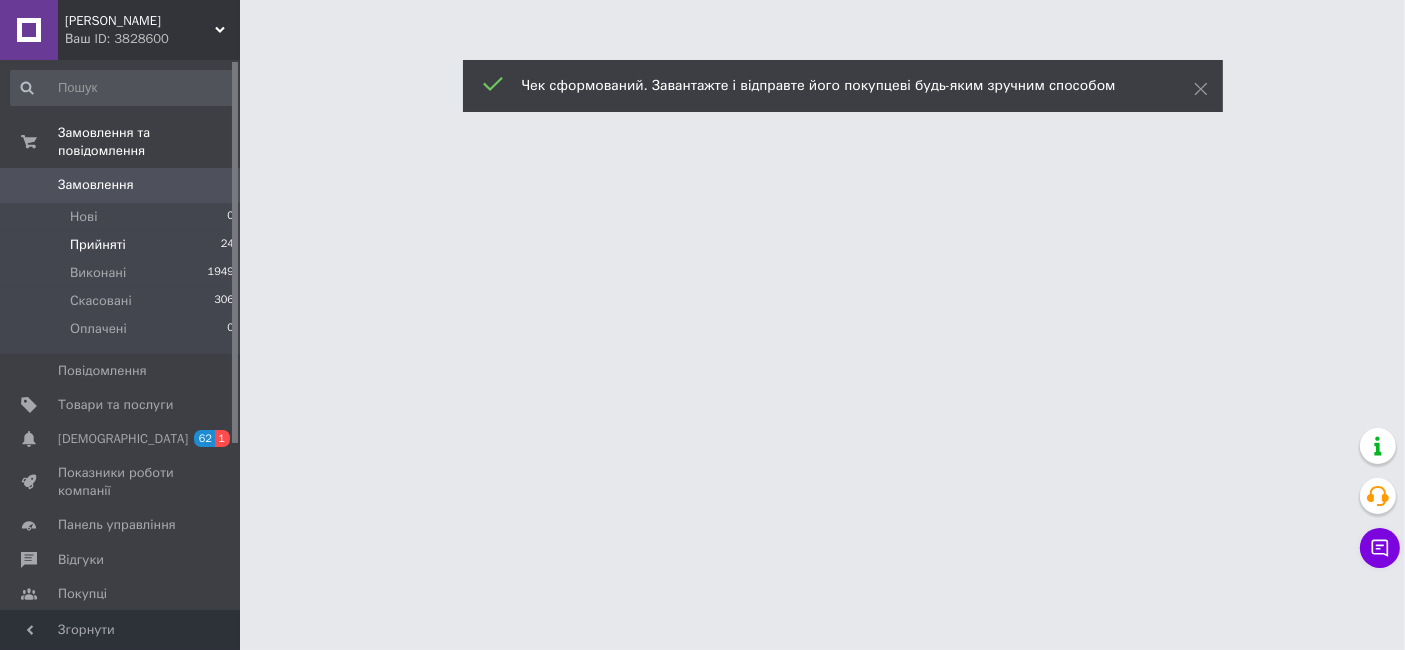scroll, scrollTop: 0, scrollLeft: 0, axis: both 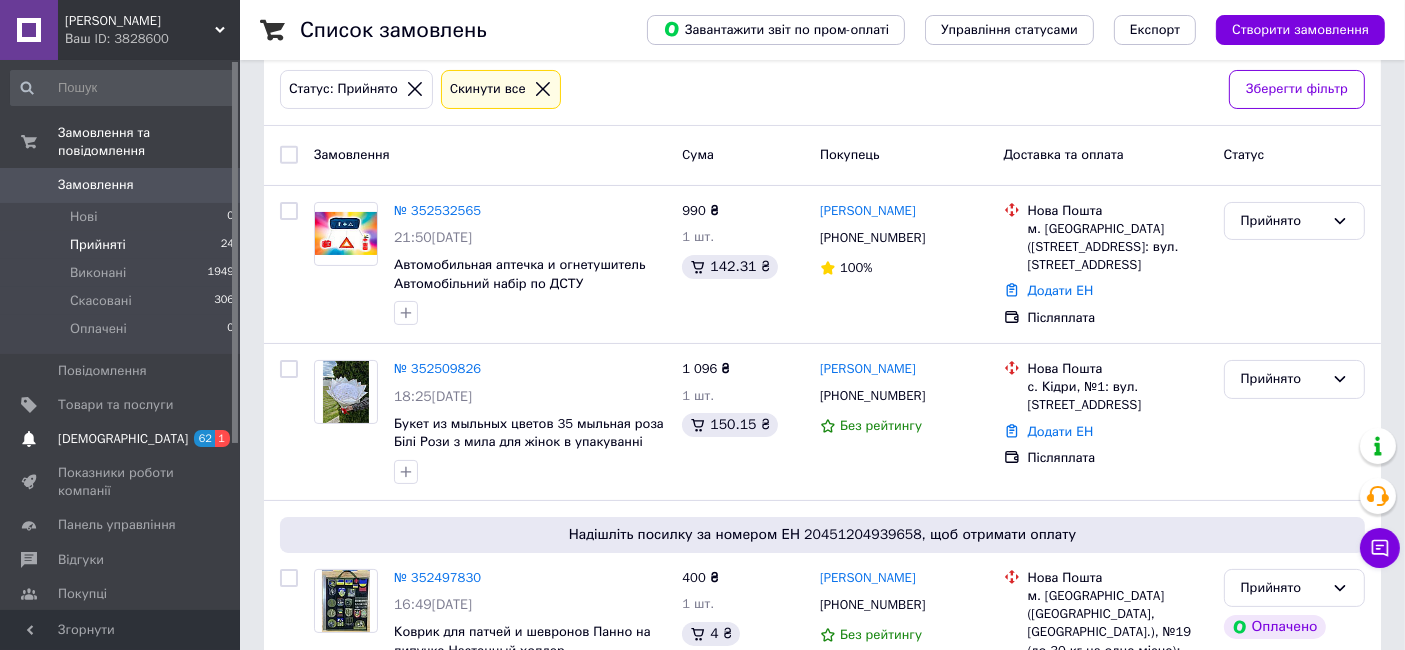 click on "[DEMOGRAPHIC_DATA]" at bounding box center [123, 439] 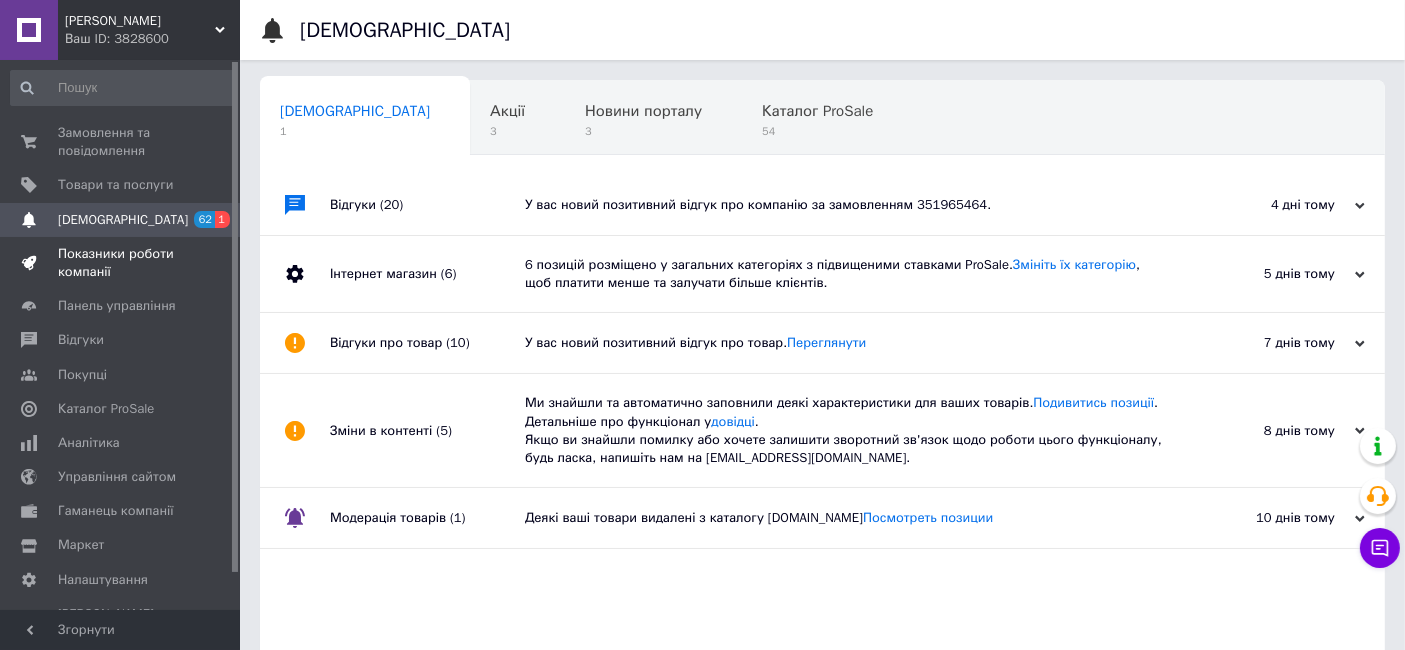 click on "Показники роботи компанії" at bounding box center (121, 263) 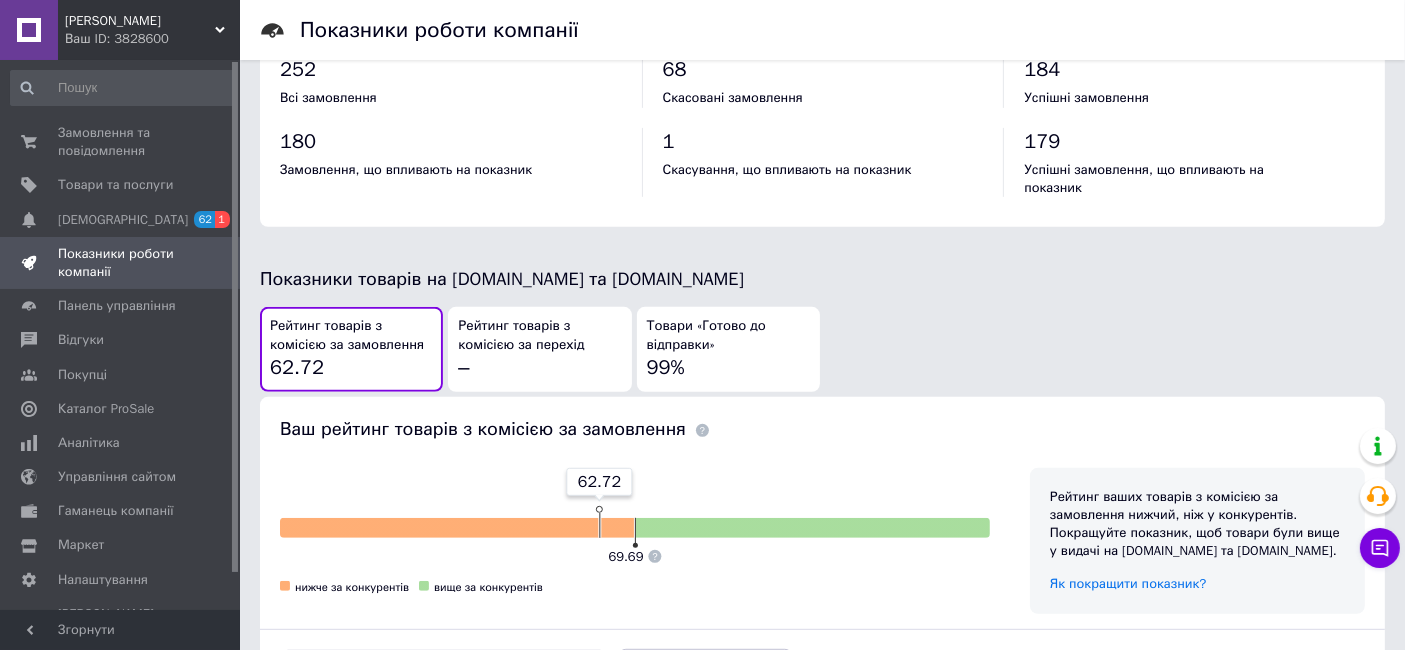 scroll, scrollTop: 1000, scrollLeft: 0, axis: vertical 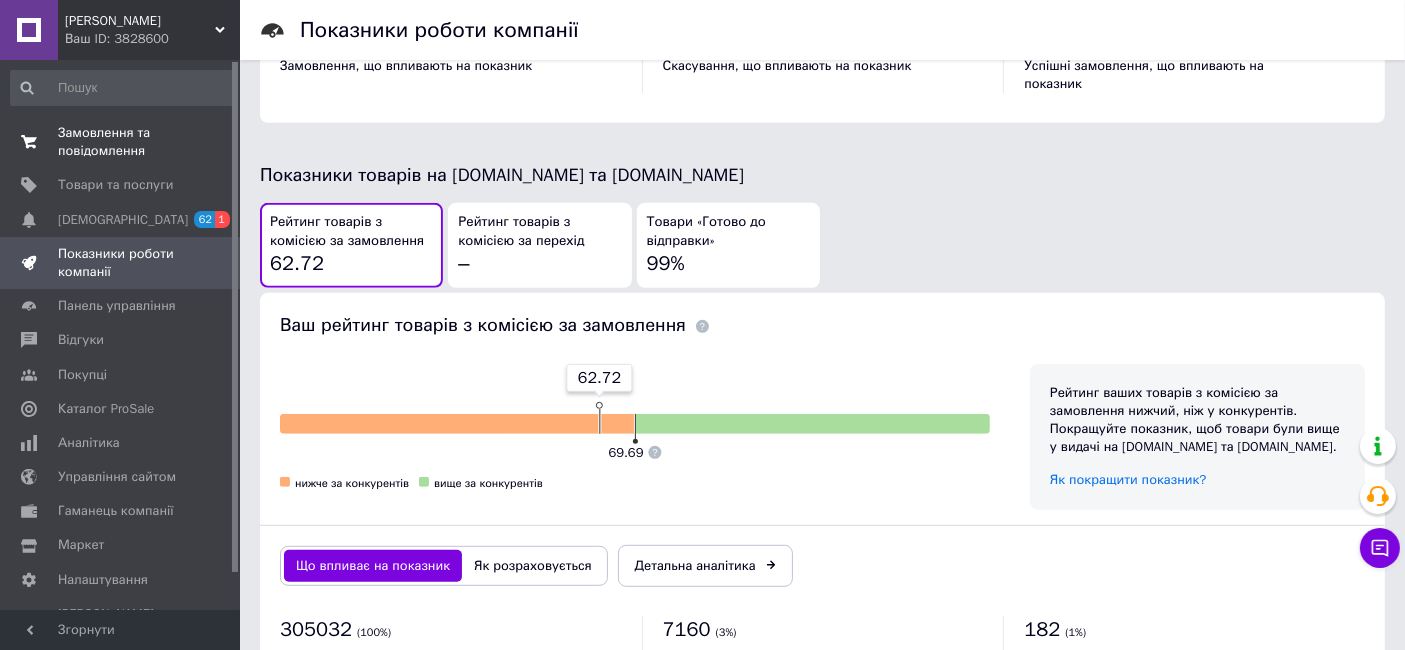click on "Замовлення та повідомлення" at bounding box center (121, 142) 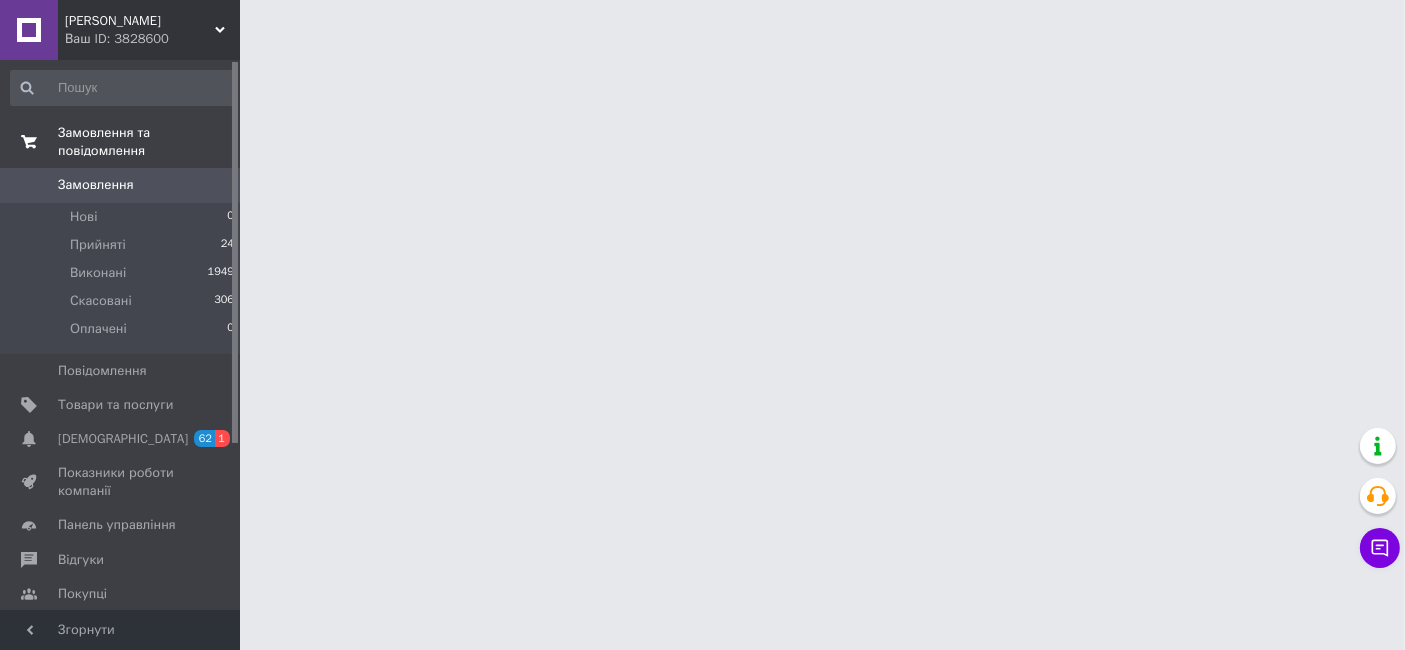 scroll, scrollTop: 0, scrollLeft: 0, axis: both 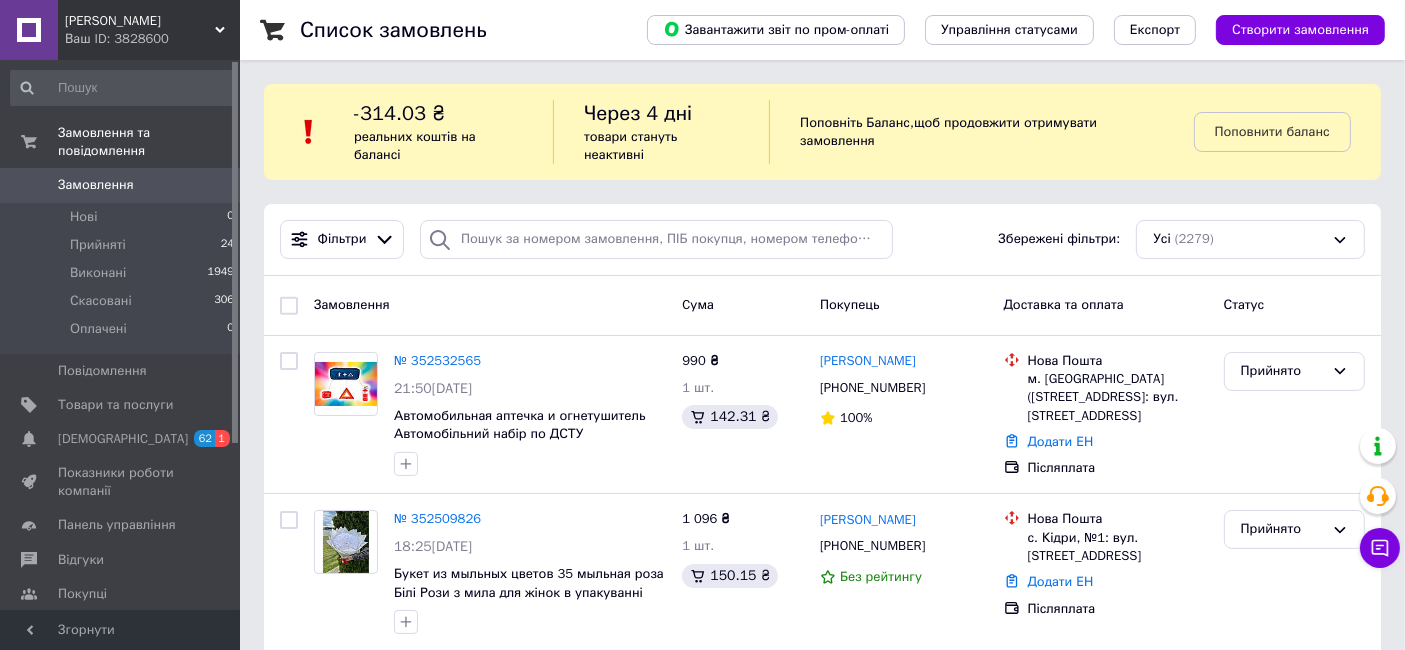 click on "Ваш ID: 3828600" at bounding box center [152, 39] 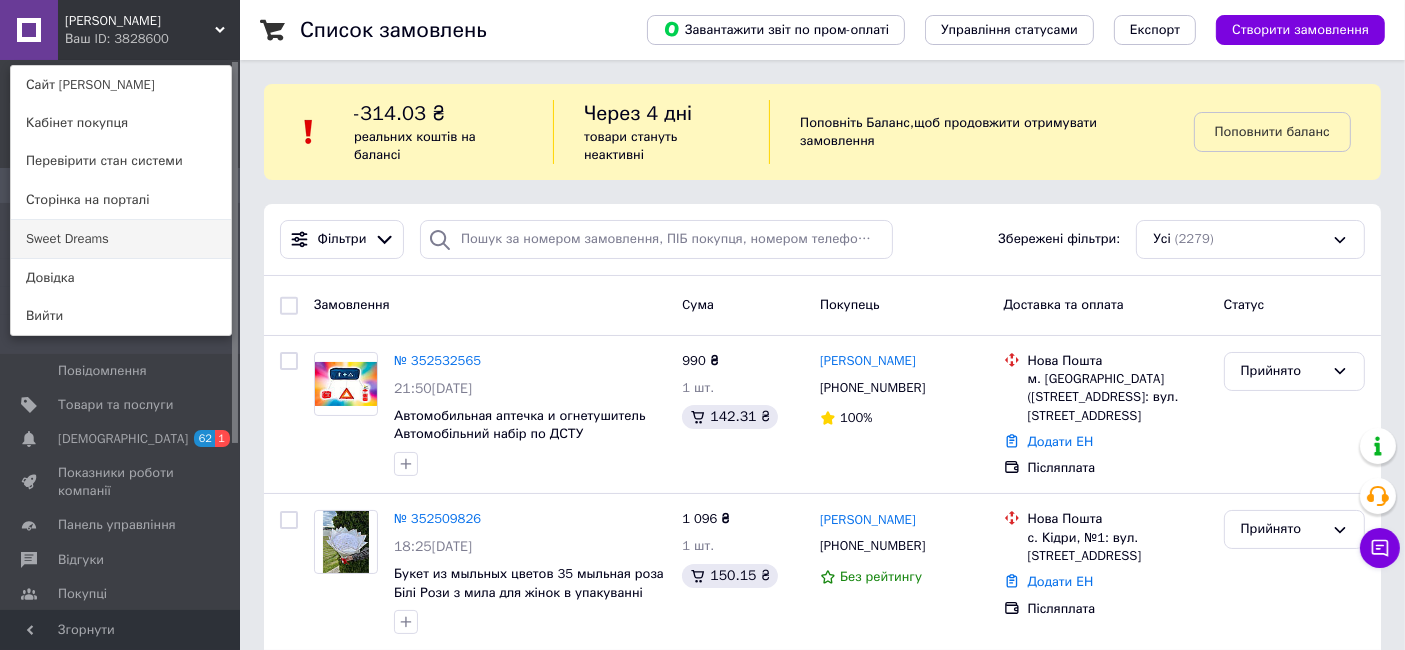 click on "Sweet Dreams" at bounding box center (121, 239) 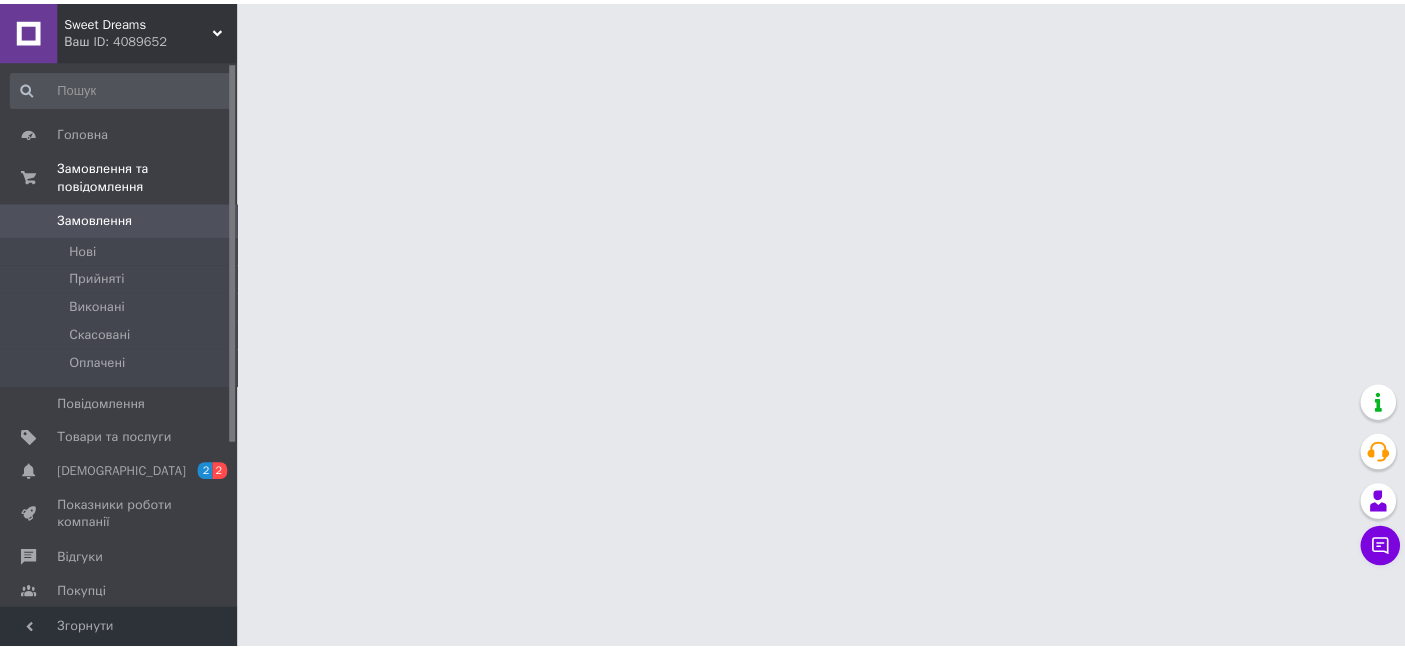 scroll, scrollTop: 0, scrollLeft: 0, axis: both 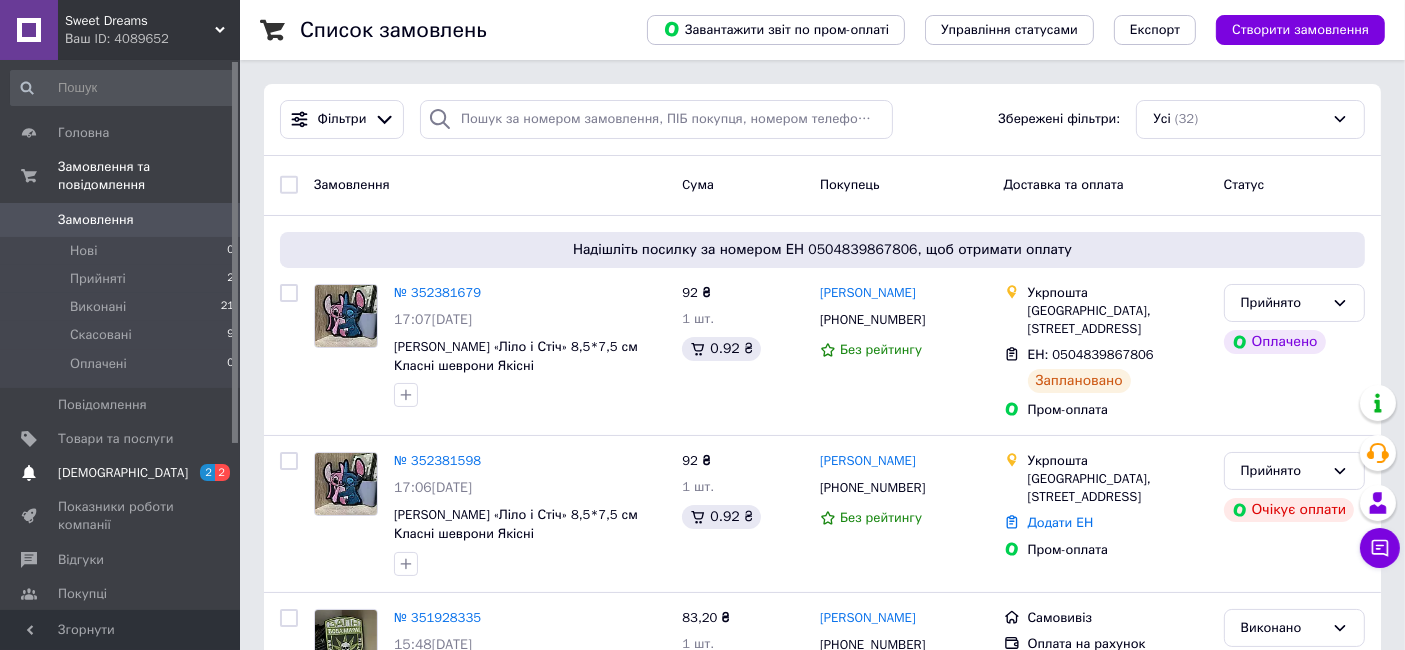 click on "[DEMOGRAPHIC_DATA]" at bounding box center [121, 473] 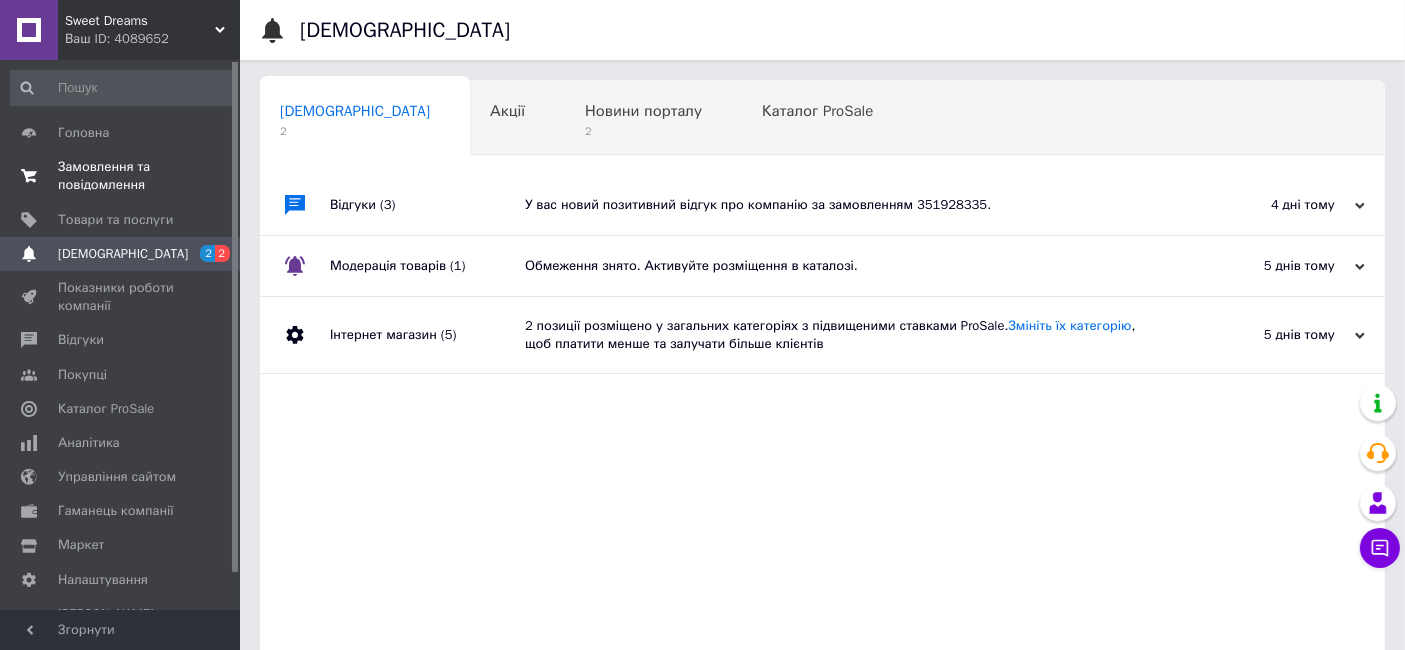 click on "Замовлення та повідомлення" at bounding box center [121, 176] 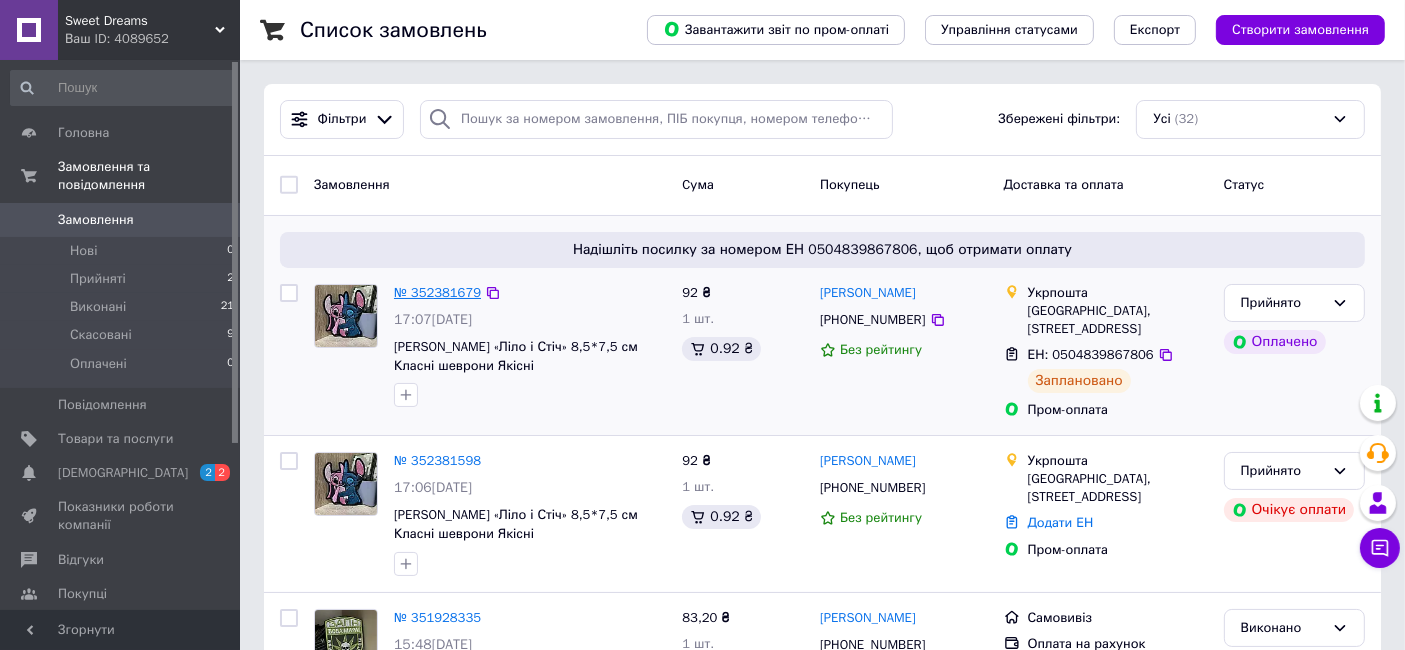 click on "№ 352381679" at bounding box center [437, 292] 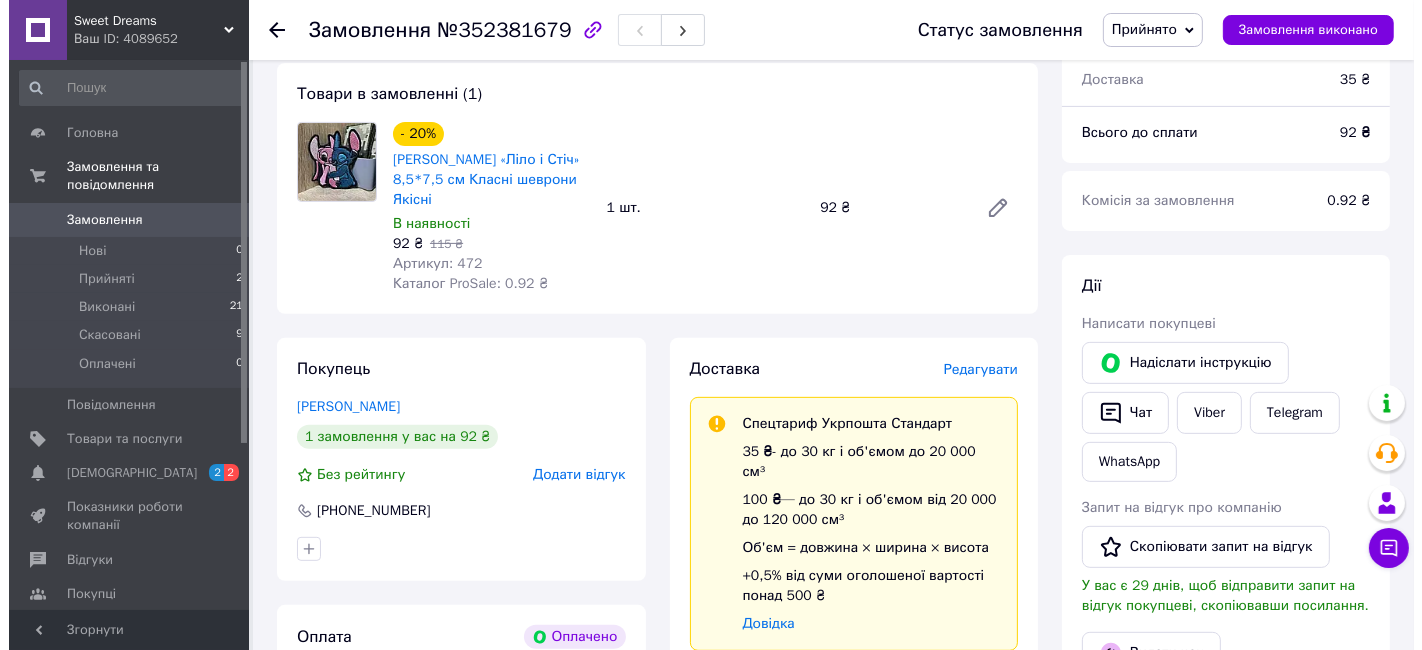 scroll, scrollTop: 888, scrollLeft: 0, axis: vertical 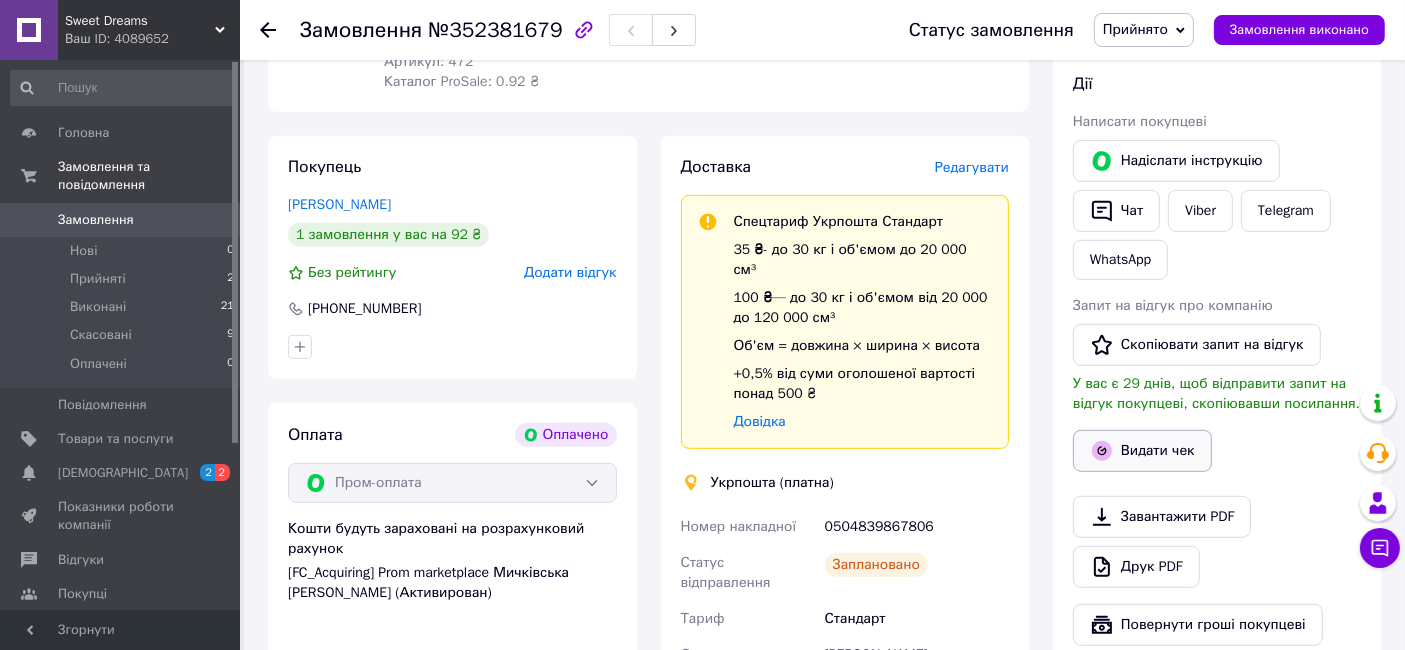 click on "Видати чек" at bounding box center (1142, 451) 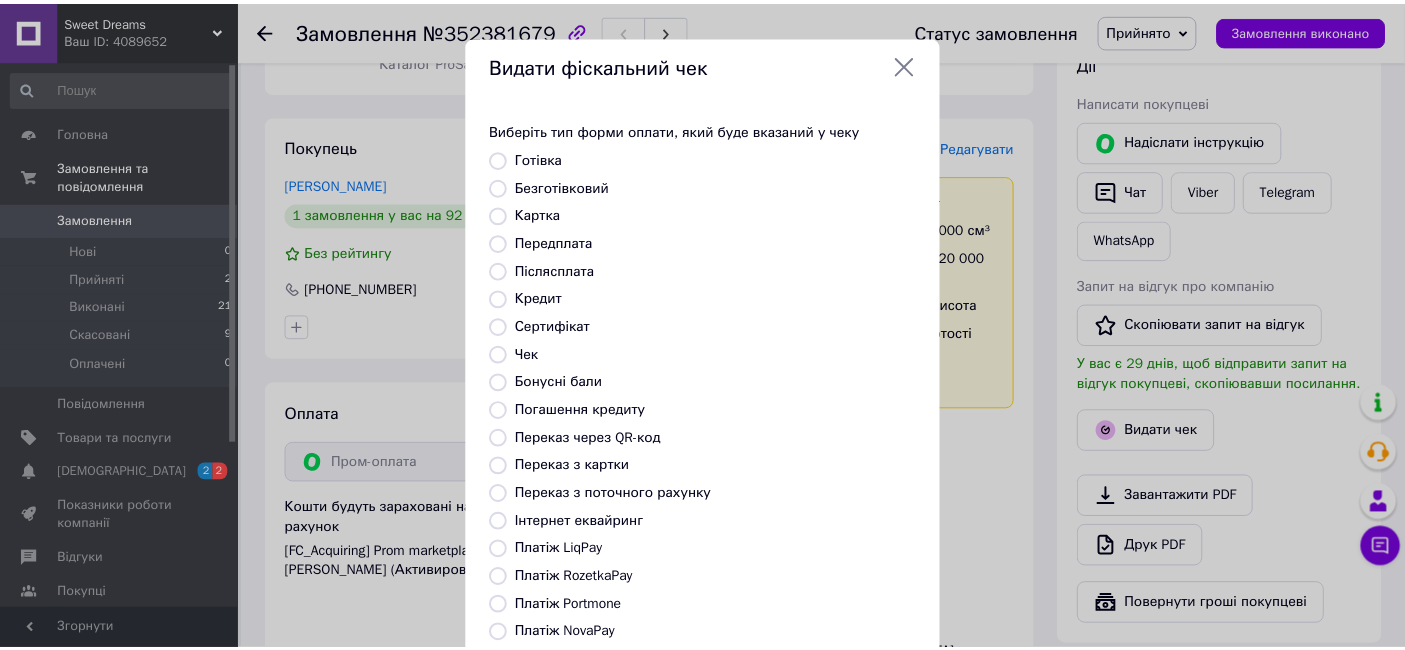 scroll, scrollTop: 208, scrollLeft: 0, axis: vertical 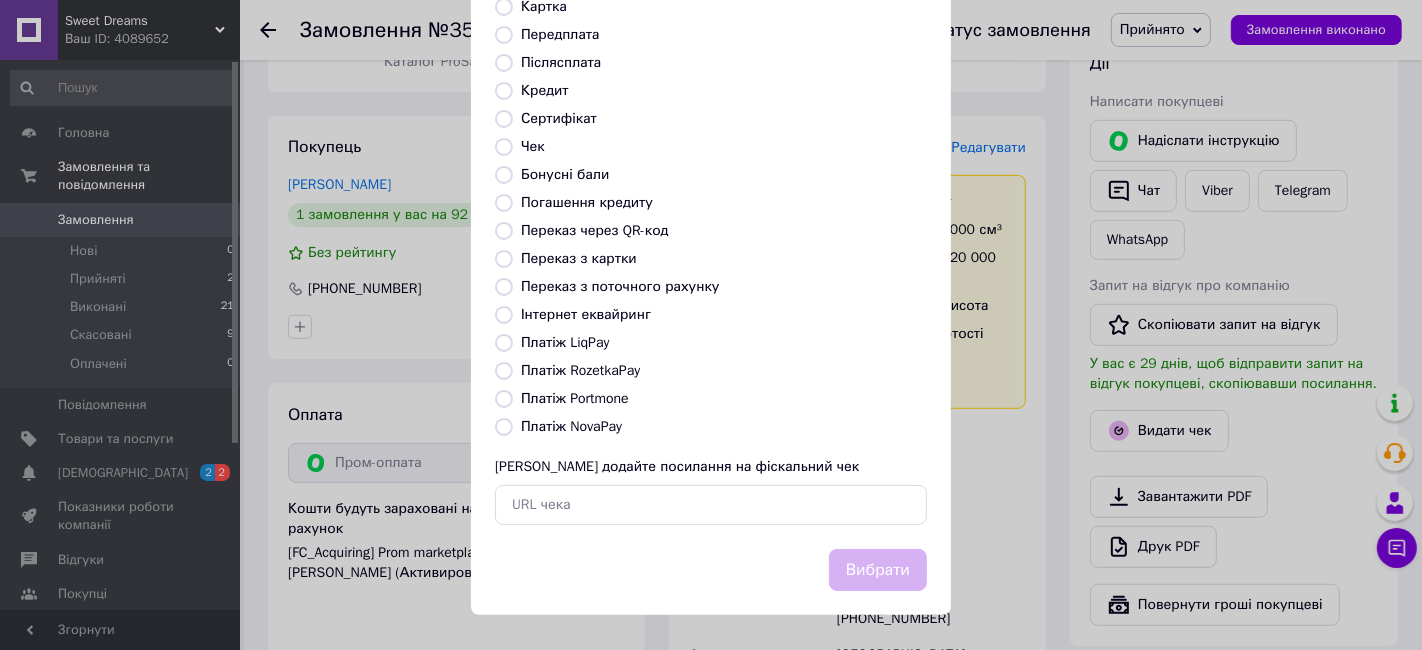 click on "Платіж RozetkaPay" at bounding box center [504, 371] 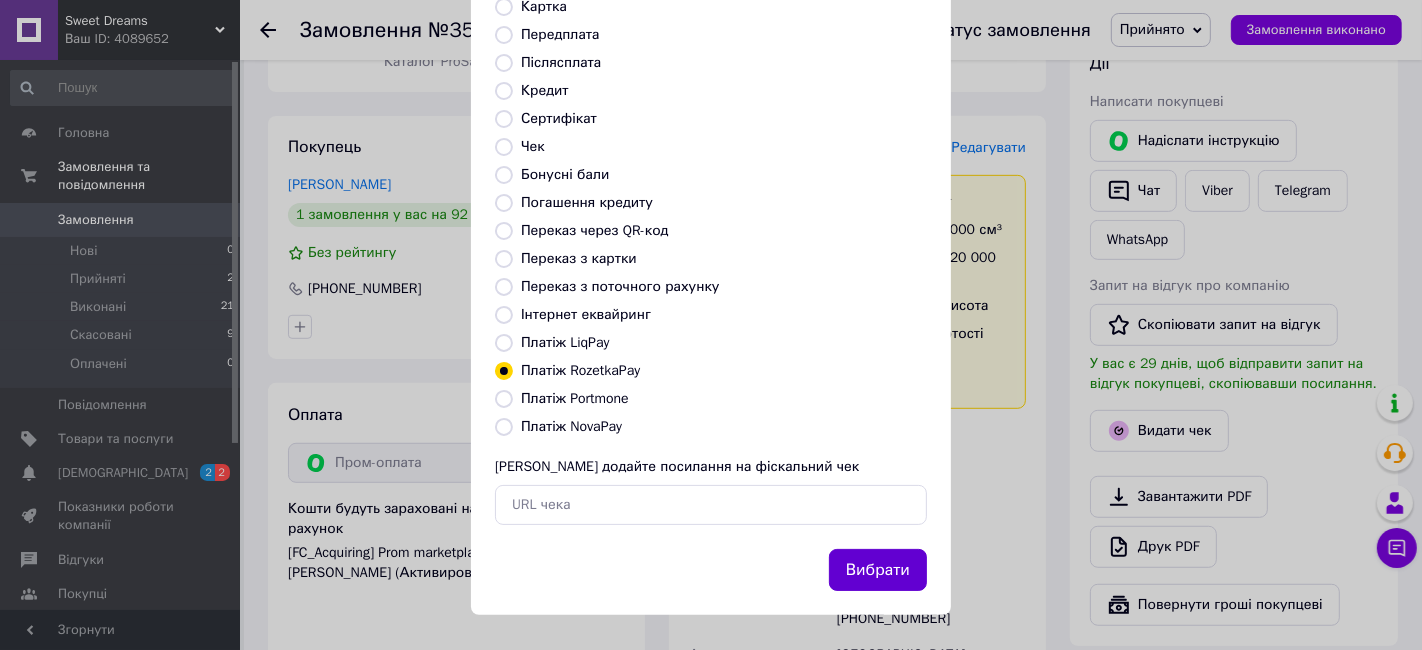 click on "Вибрати" at bounding box center [878, 570] 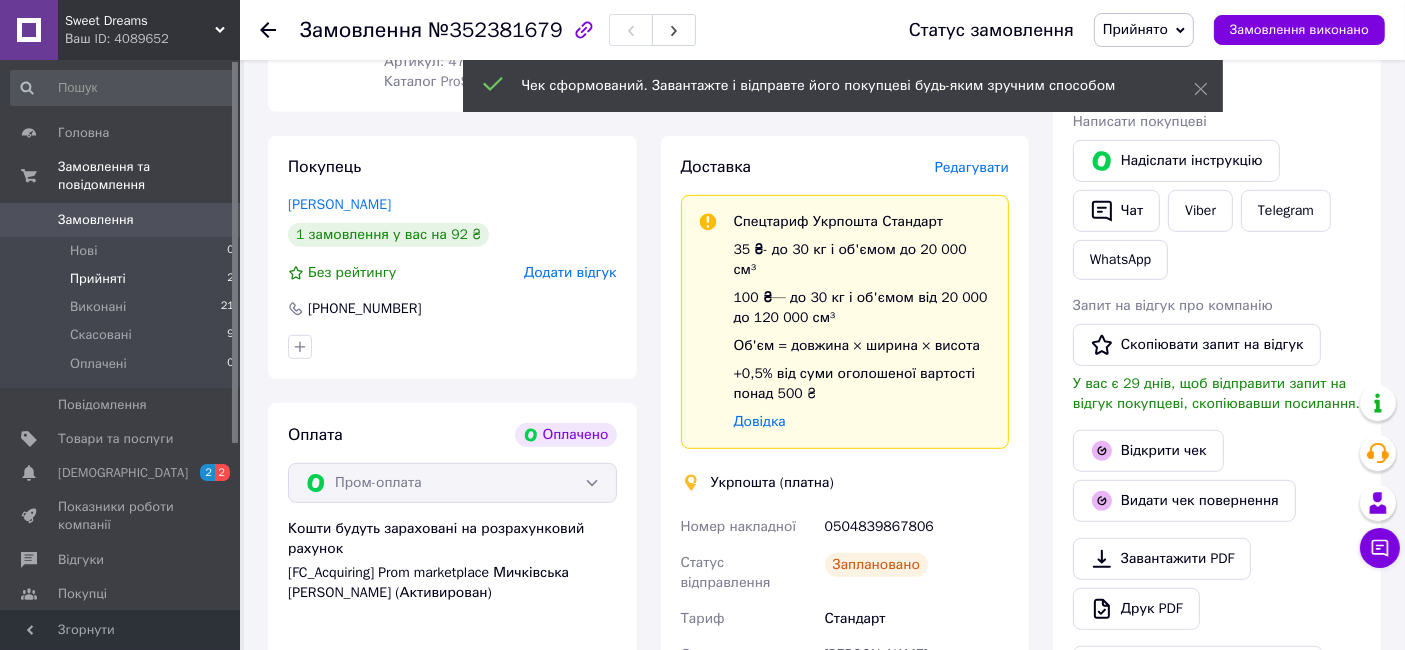 click on "Прийняті" at bounding box center [98, 279] 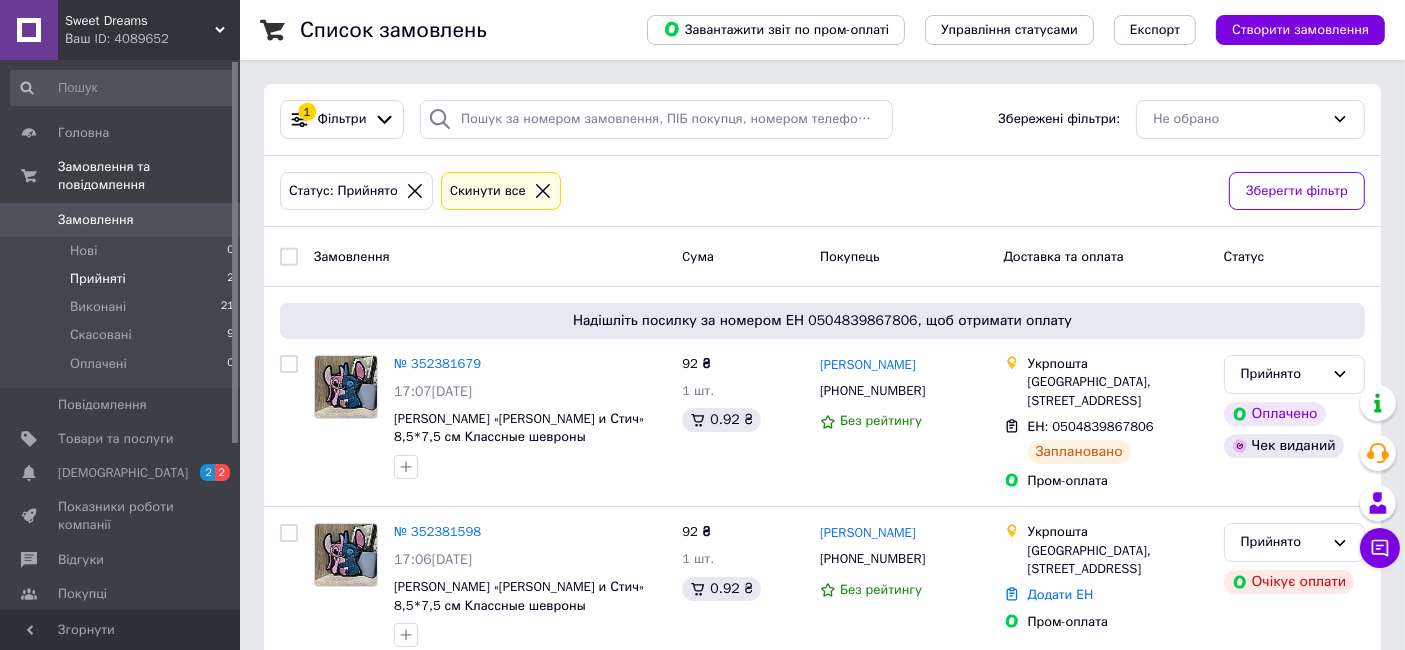 click on "Sweet Dreams" at bounding box center [140, 21] 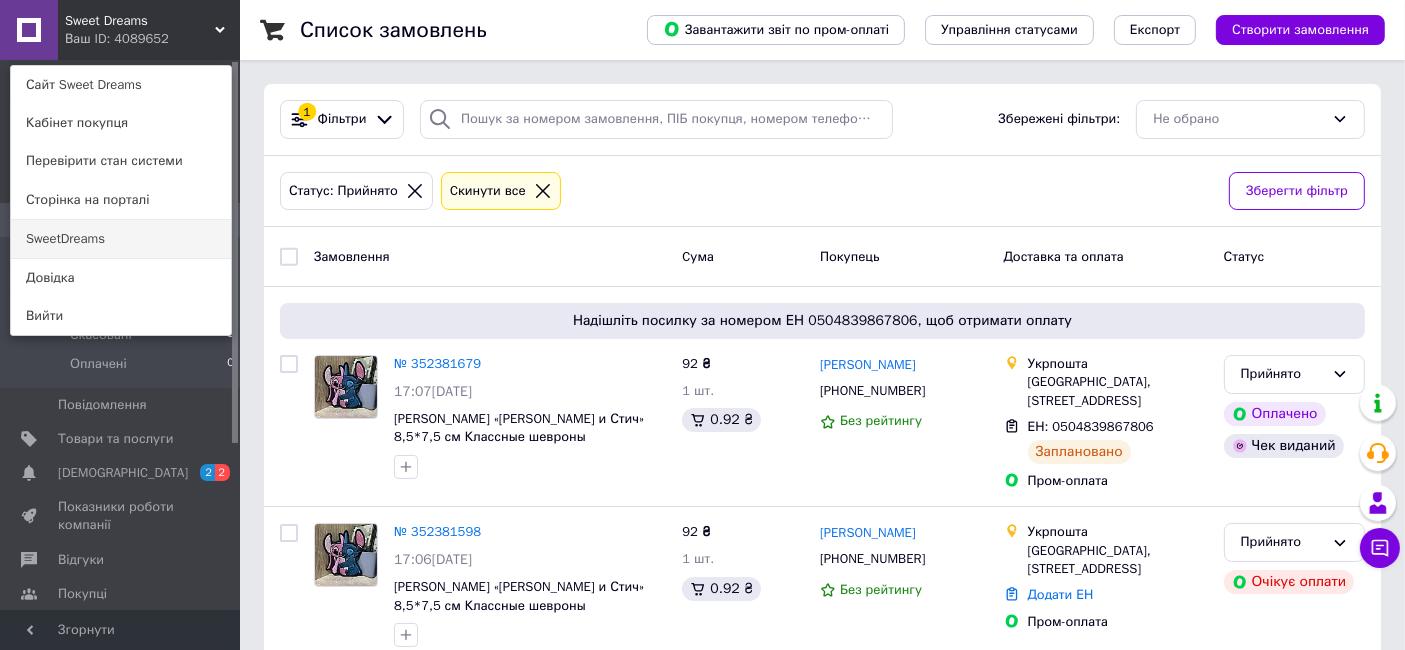 click on "SweetDreams" at bounding box center (121, 239) 